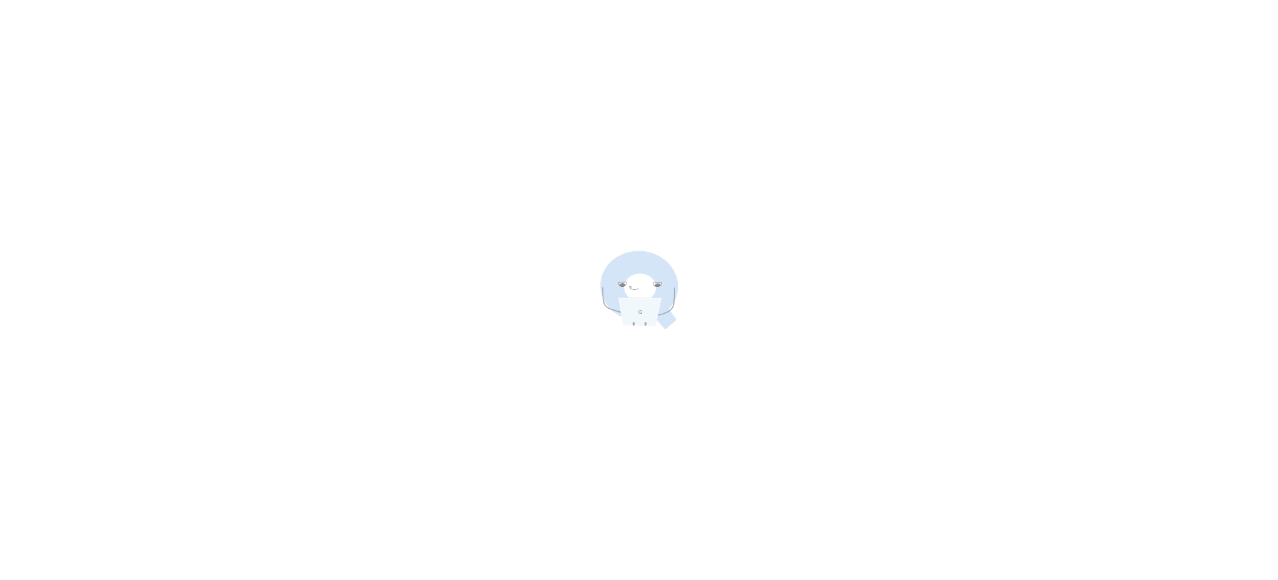 scroll, scrollTop: 0, scrollLeft: 0, axis: both 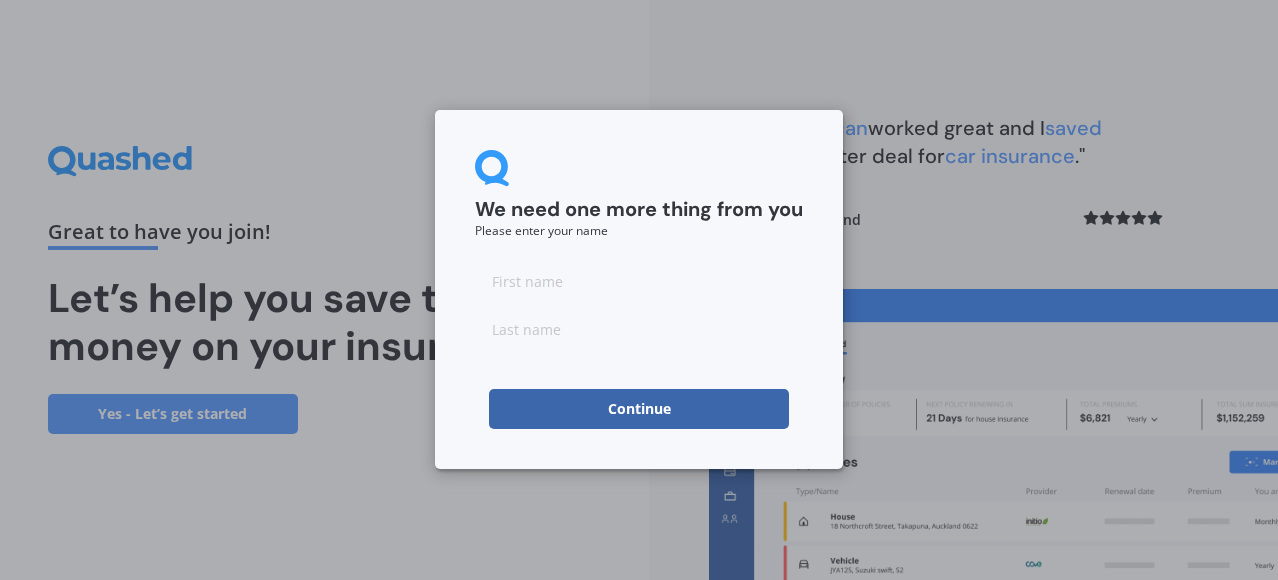 click at bounding box center (639, 281) 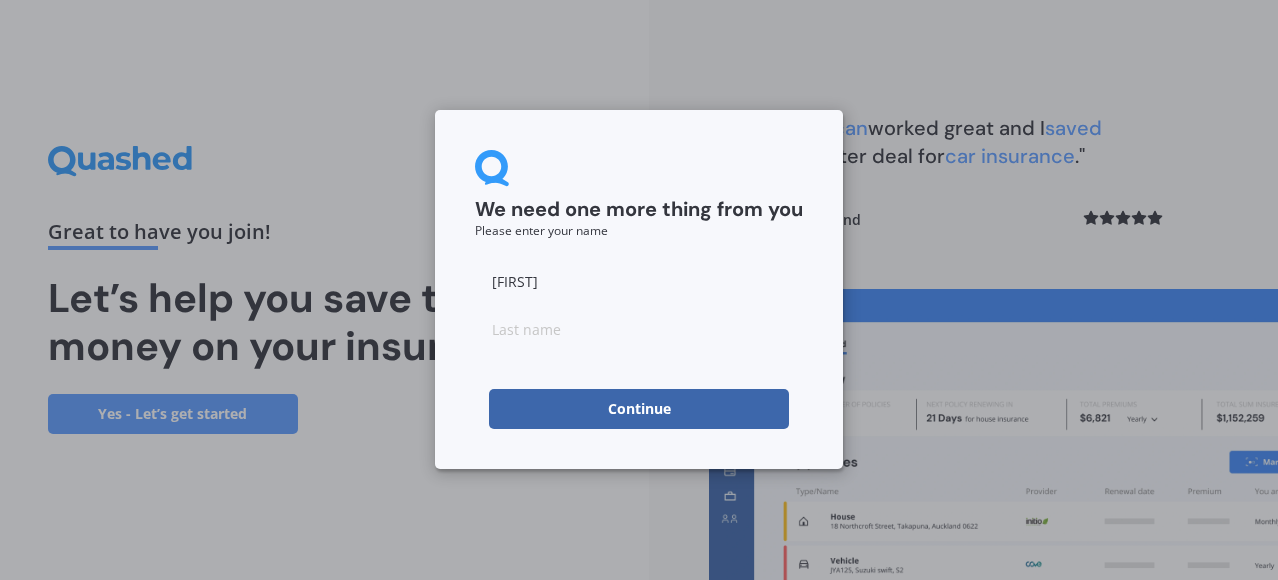 type on "[FIRST]" 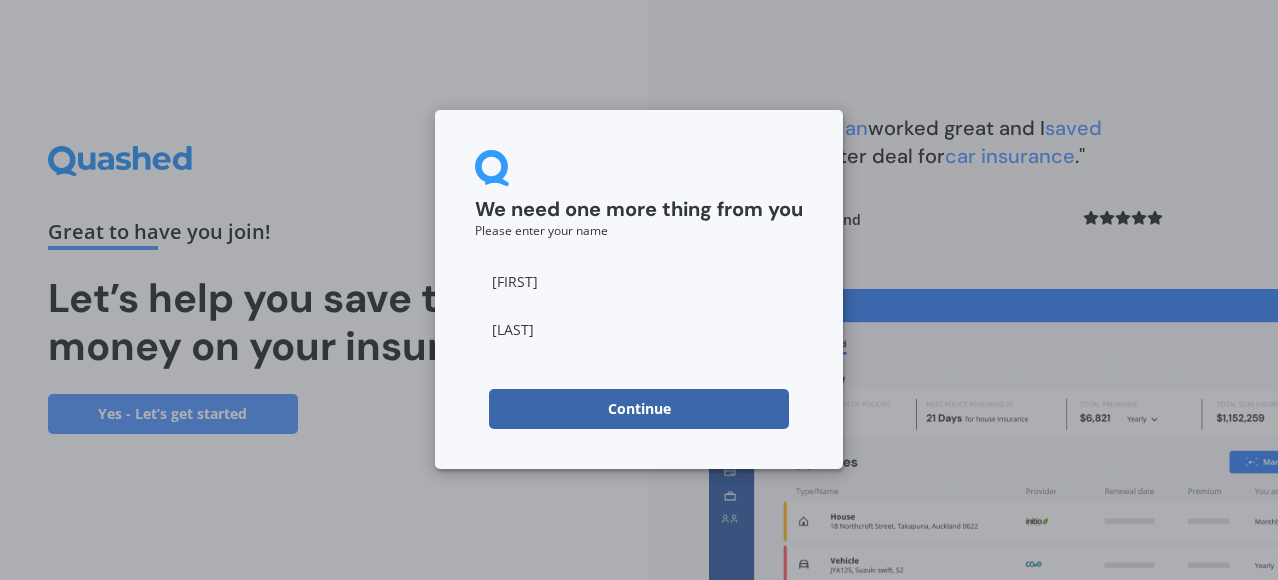 type on "[LAST]" 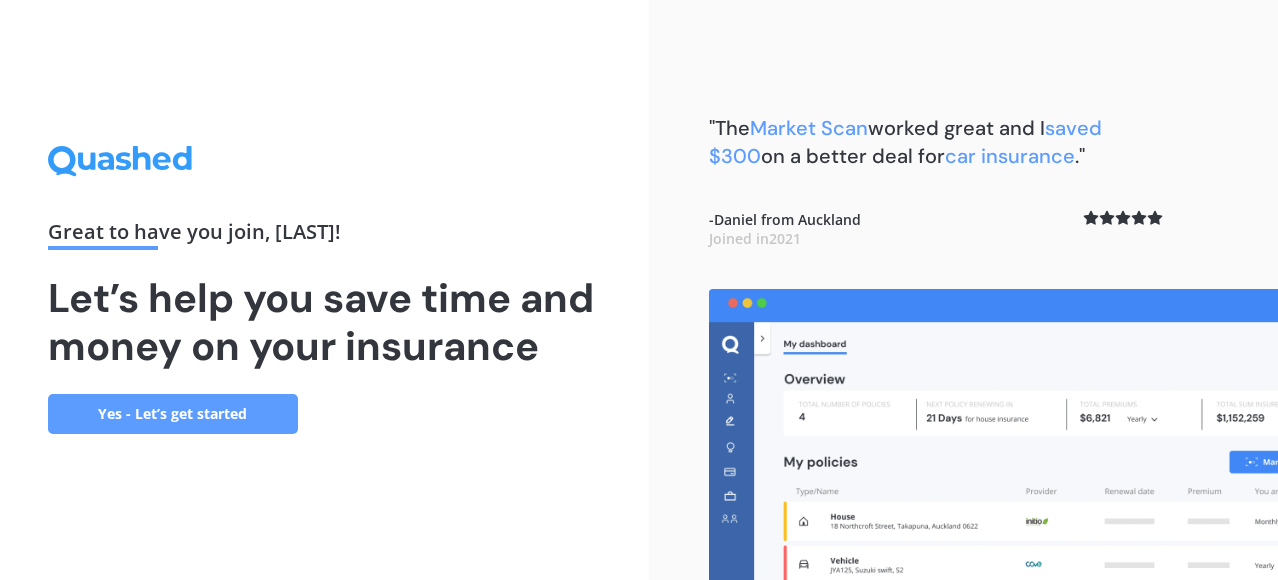click on "Yes - Let’s get started" at bounding box center [173, 414] 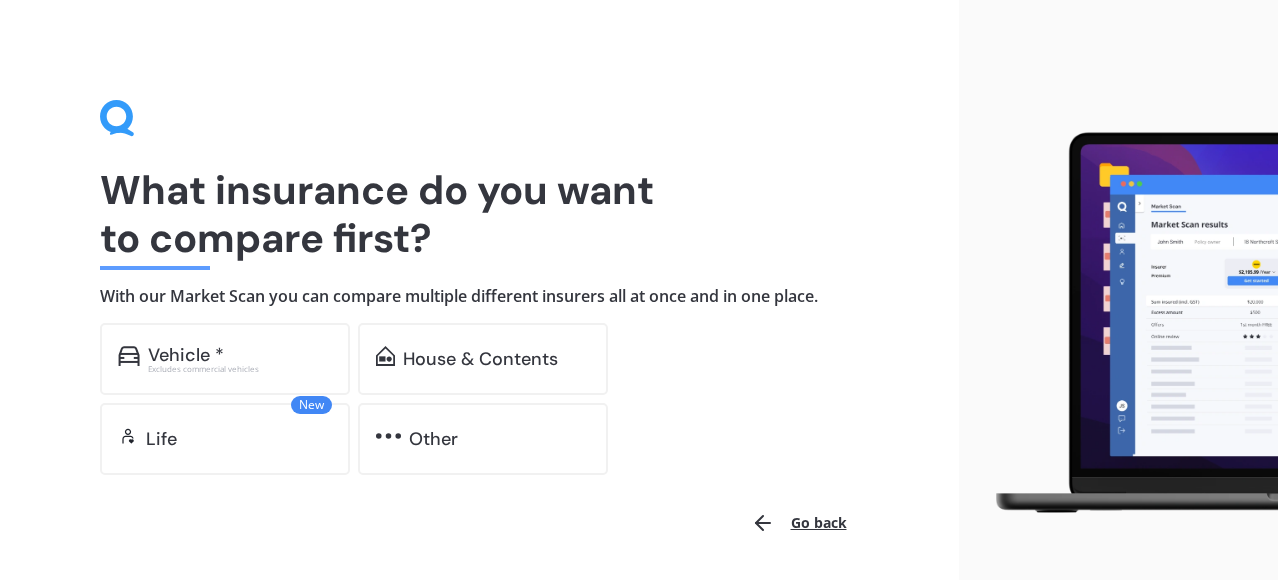 scroll, scrollTop: 19, scrollLeft: 0, axis: vertical 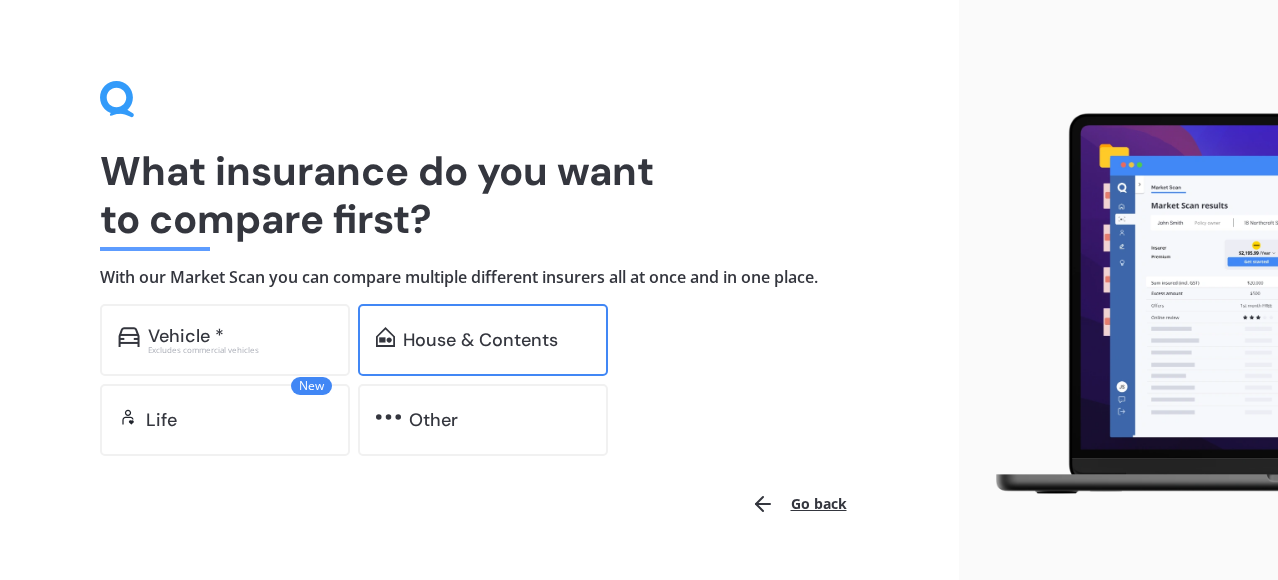 click on "House & Contents" at bounding box center (186, 336) 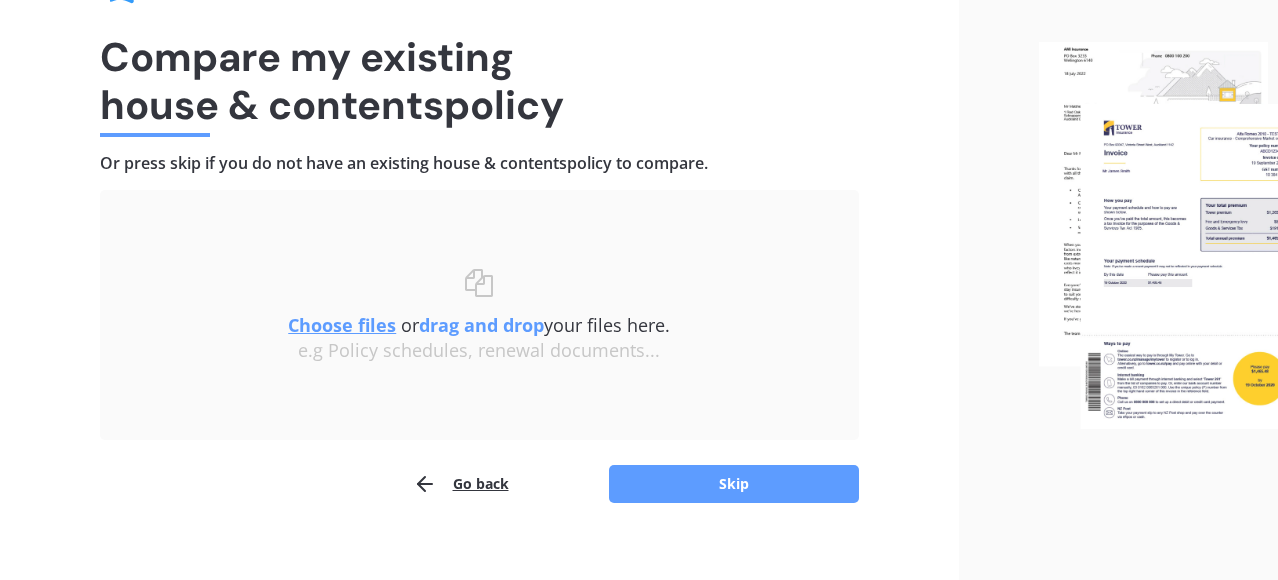scroll, scrollTop: 150, scrollLeft: 0, axis: vertical 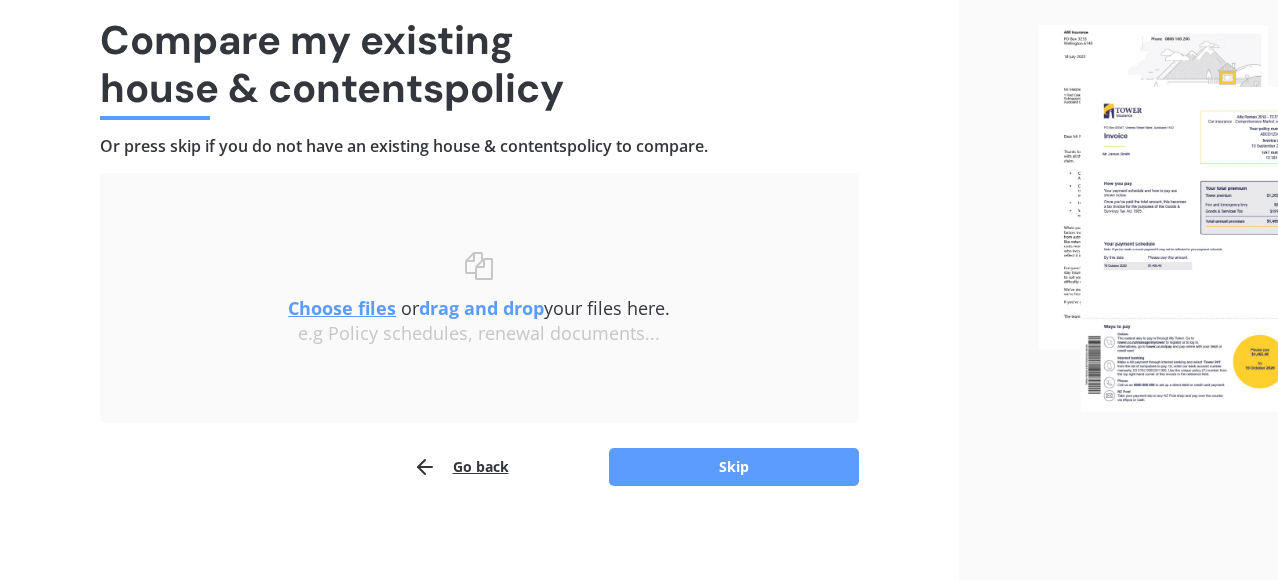 click on "Choose files" at bounding box center [342, 308] 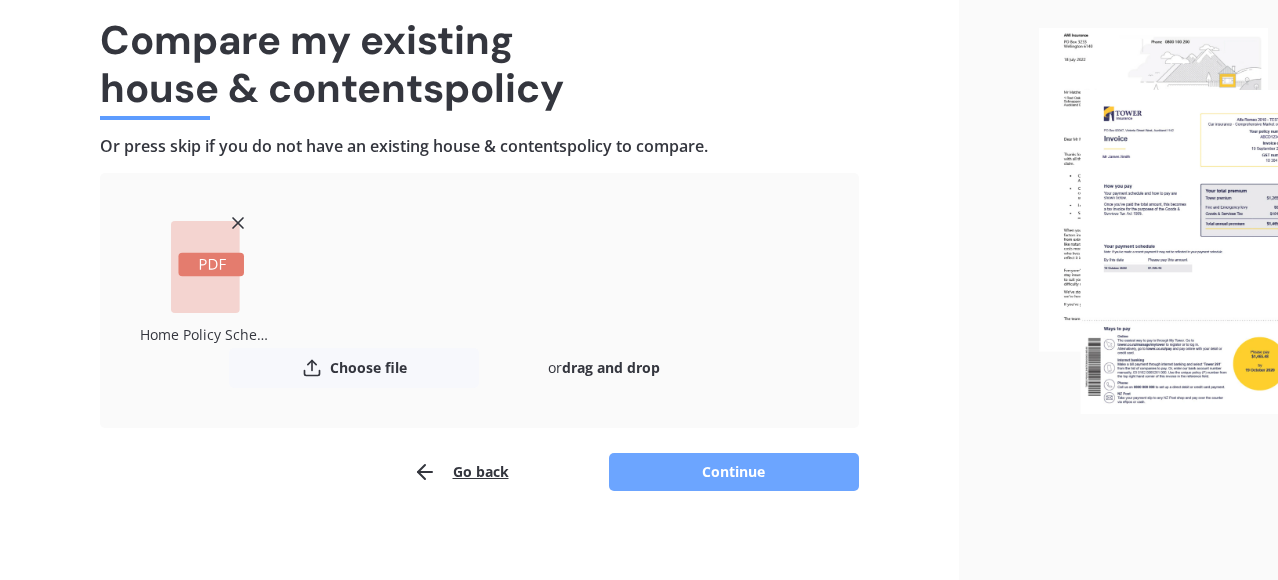 click on "Continue" at bounding box center [734, 472] 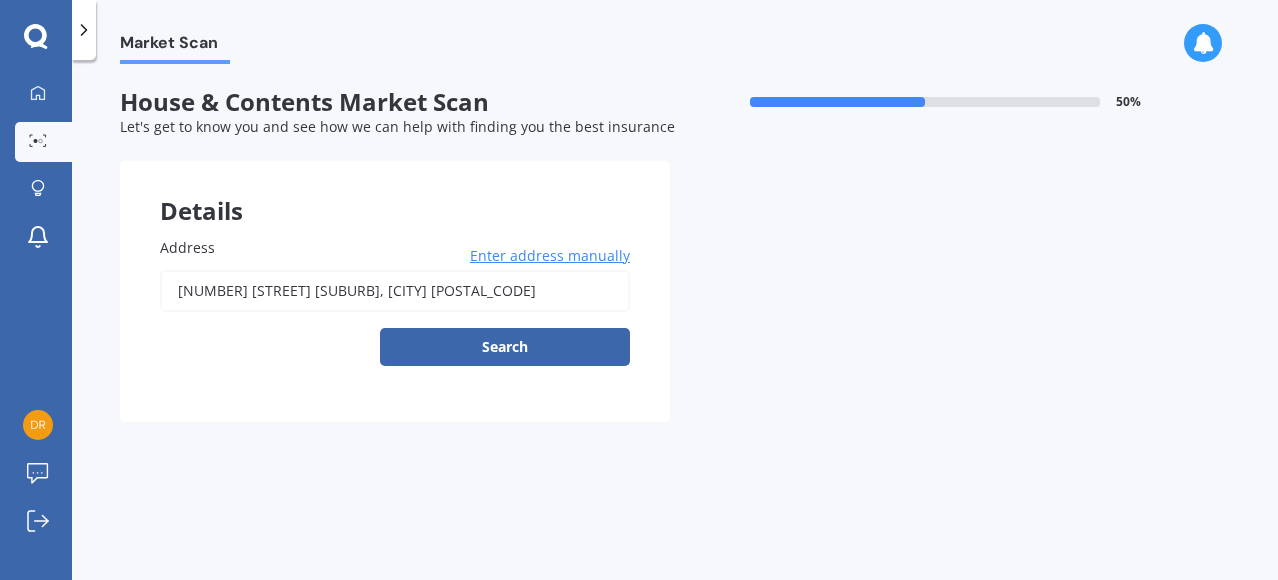 scroll, scrollTop: 0, scrollLeft: 0, axis: both 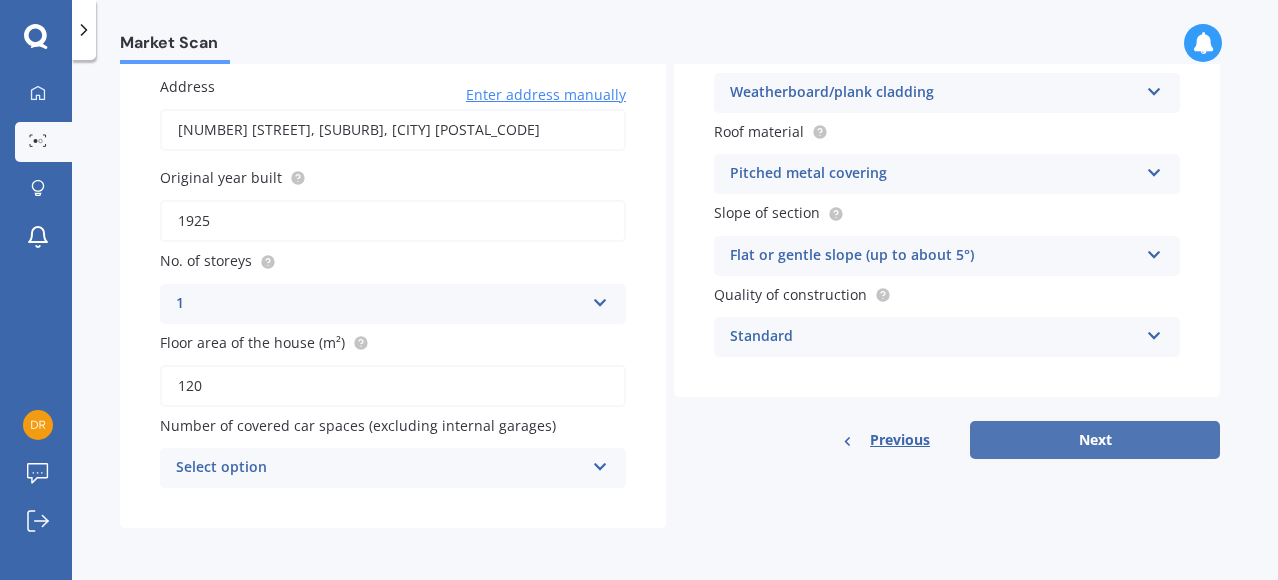 click on "Next" at bounding box center [1095, 440] 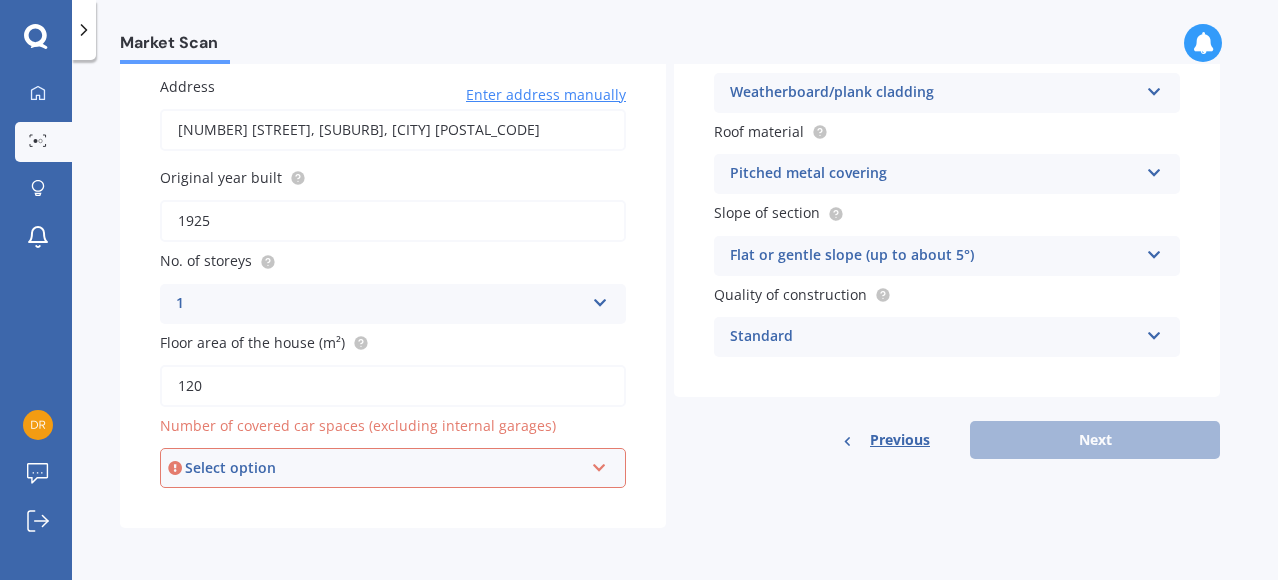 click on "Select option 0 1 2 3 4 5+" at bounding box center (393, 468) 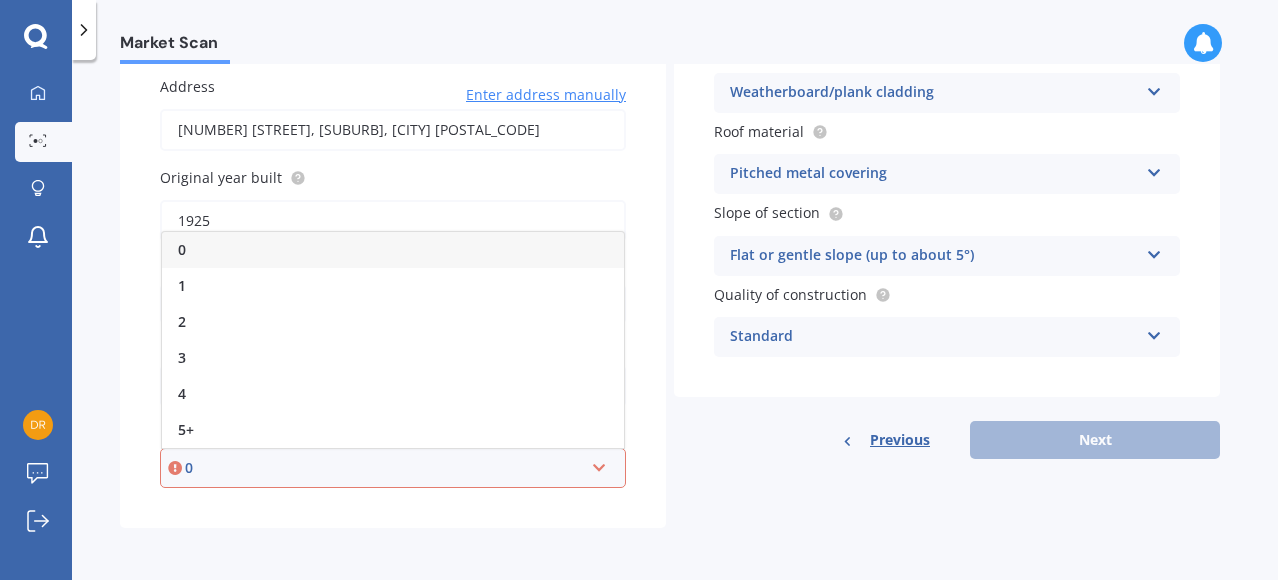 click on "0" at bounding box center (393, 250) 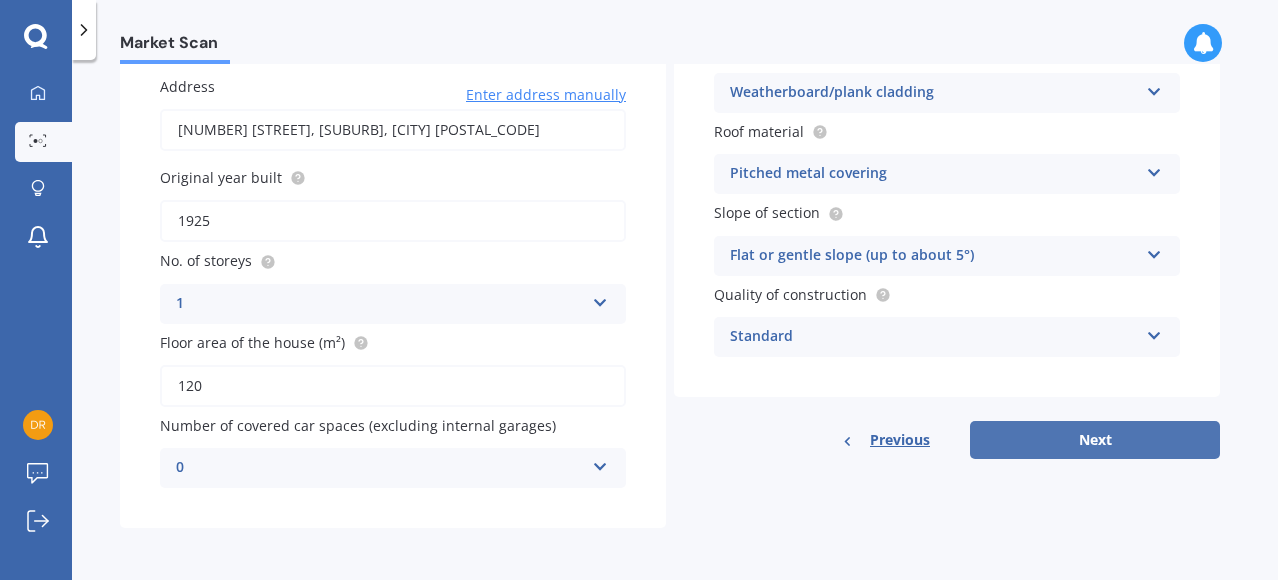 click on "Next" at bounding box center [1095, 440] 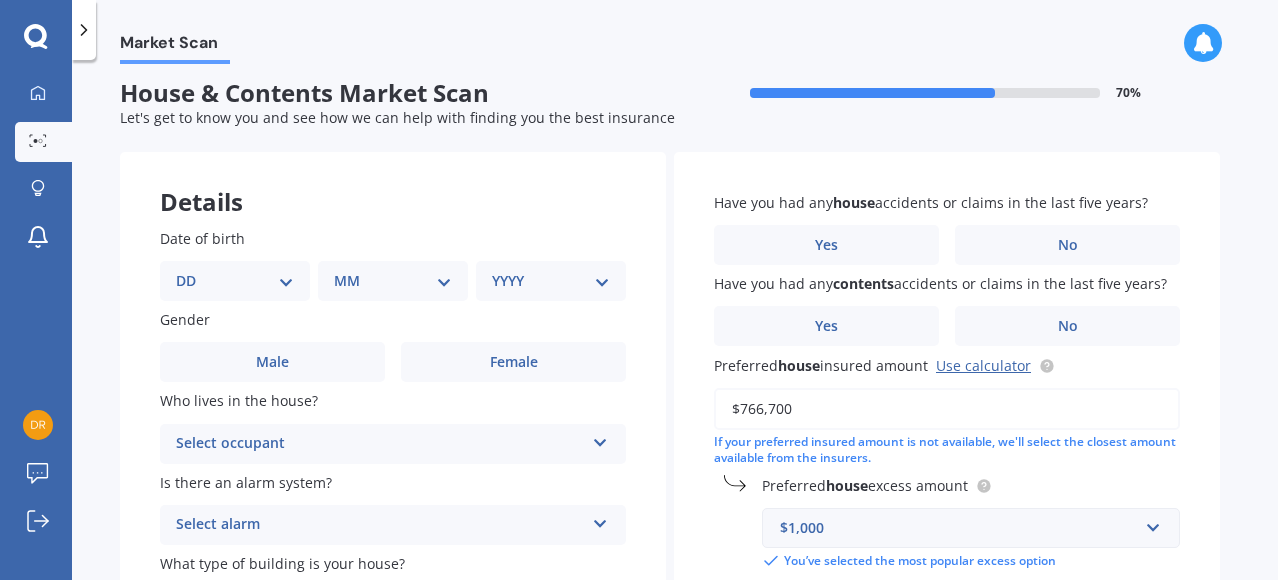 scroll, scrollTop: 0, scrollLeft: 0, axis: both 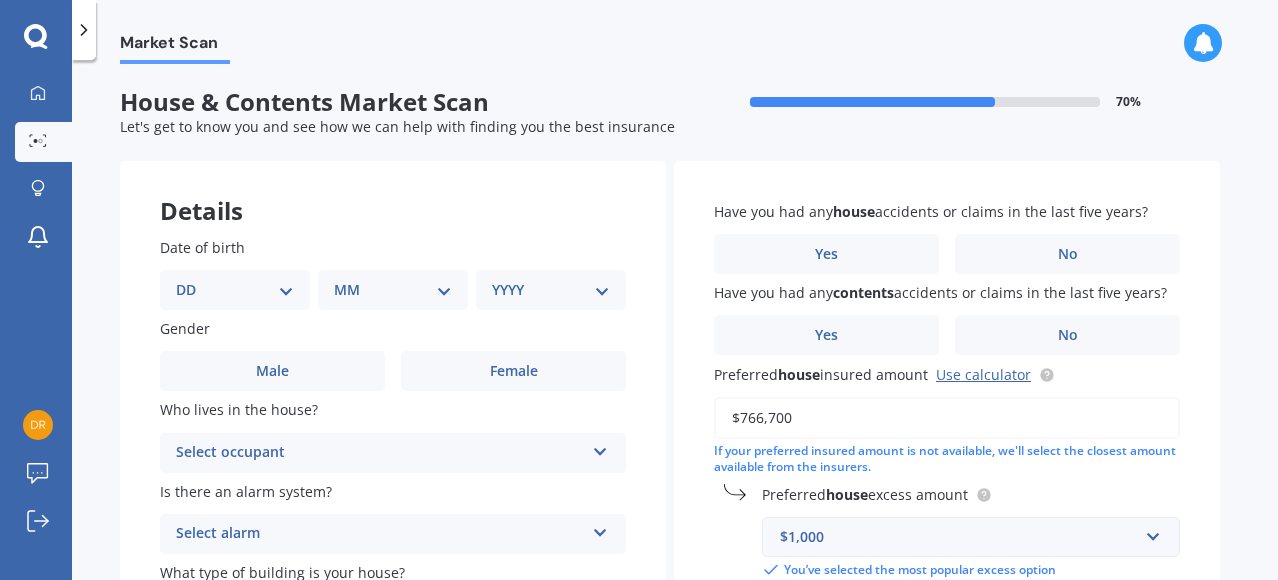 click on "DD 01 02 03 04 05 06 07 08 09 10 11 12 13 14 15 16 17 18 19 20 21 22 23 24 25 26 27 28 29 30 31" at bounding box center [235, 290] 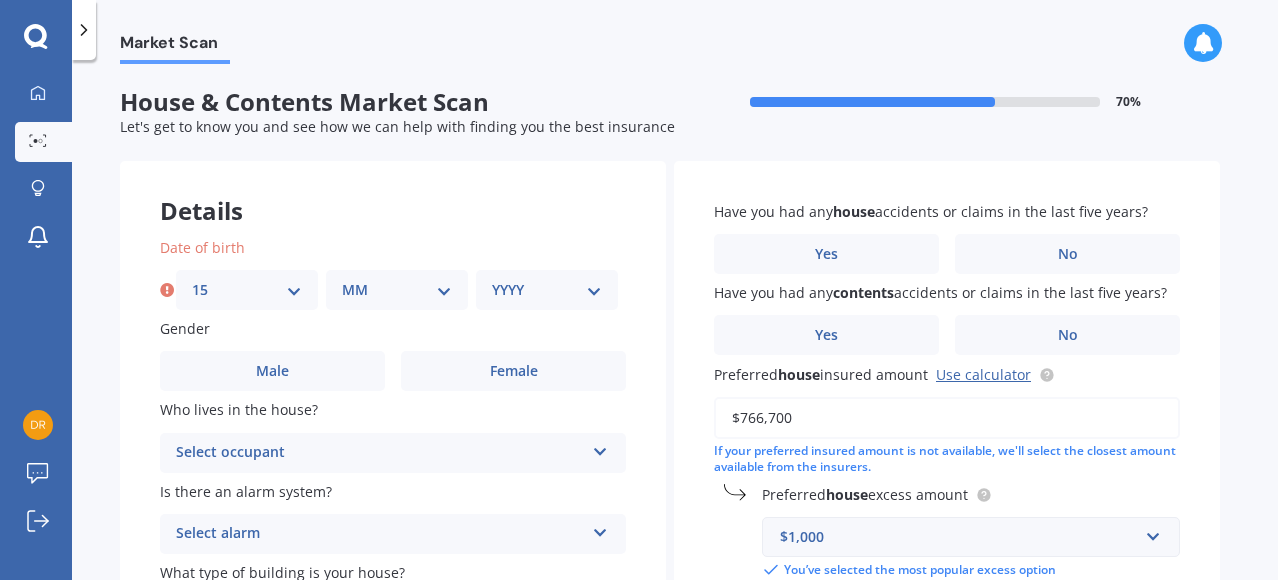 click on "MM 01 02 03 04 05 06 07 08 09 10 11 12" at bounding box center (397, 290) 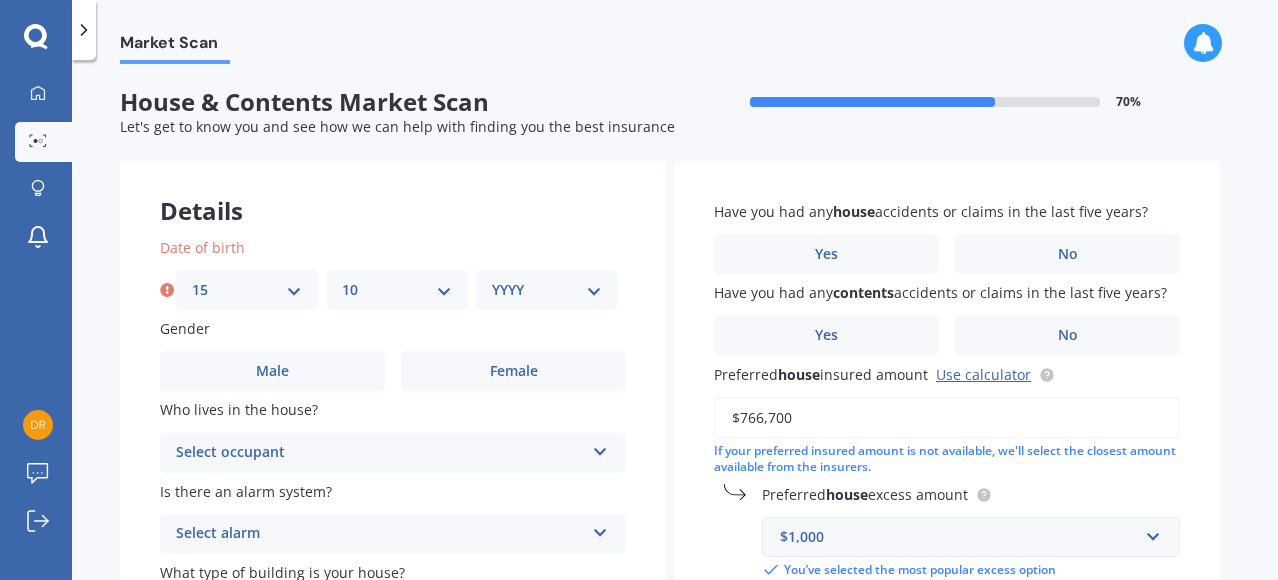 click on "YYYY 2009 2008 2007 2006 2005 2004 2003 2002 2001 2000 1999 1998 1997 1996 1995 1994 1993 1992 1991 1990 1989 1988 1987 1986 1985 1984 1983 1982 1981 1980 1979 1978 1977 1976 1975 1974 1973 1972 1971 1970 1969 1968 1967 1966 1965 1964 1963 1962 1961 1960 1959 1958 1957 1956 1955 1954 1953 1952 1951 1950 1949 1948 1947 1946 1945 1944 1943 1942 1941 1940 1939 1938 1937 1936 1935 1934 1933 1932 1931 1930 1929 1928 1927 1926 1925 1924 1923 1922 1921 1920 1919 1918 1917 1916 1915 1914 1913 1912 1911 1910" at bounding box center [547, 290] 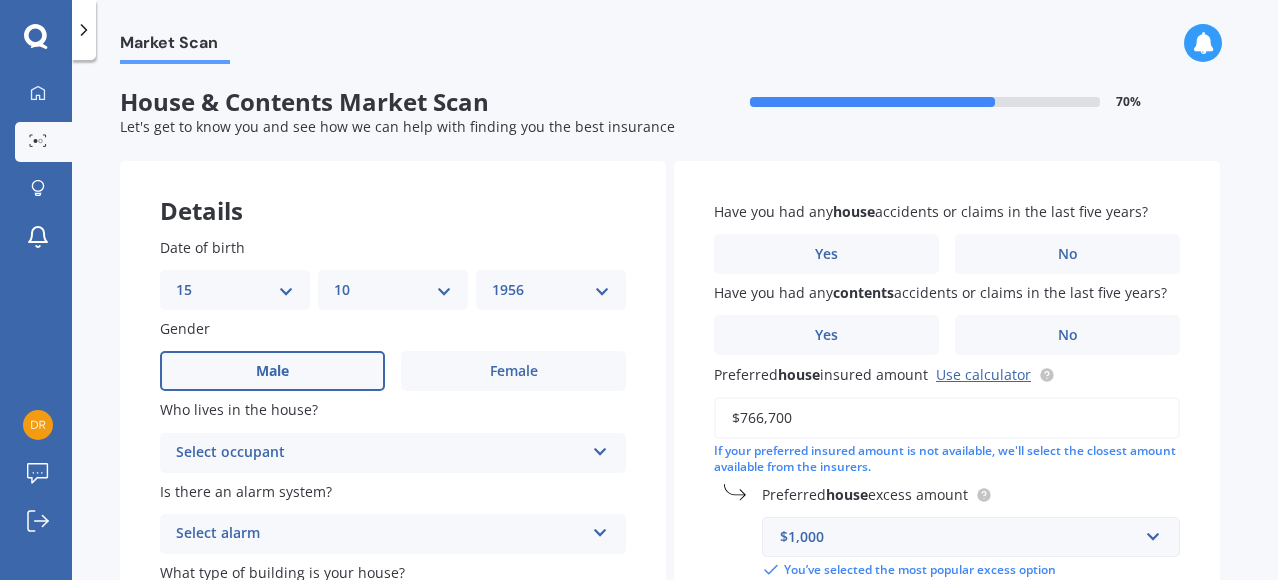 click on "Male" at bounding box center (272, 371) 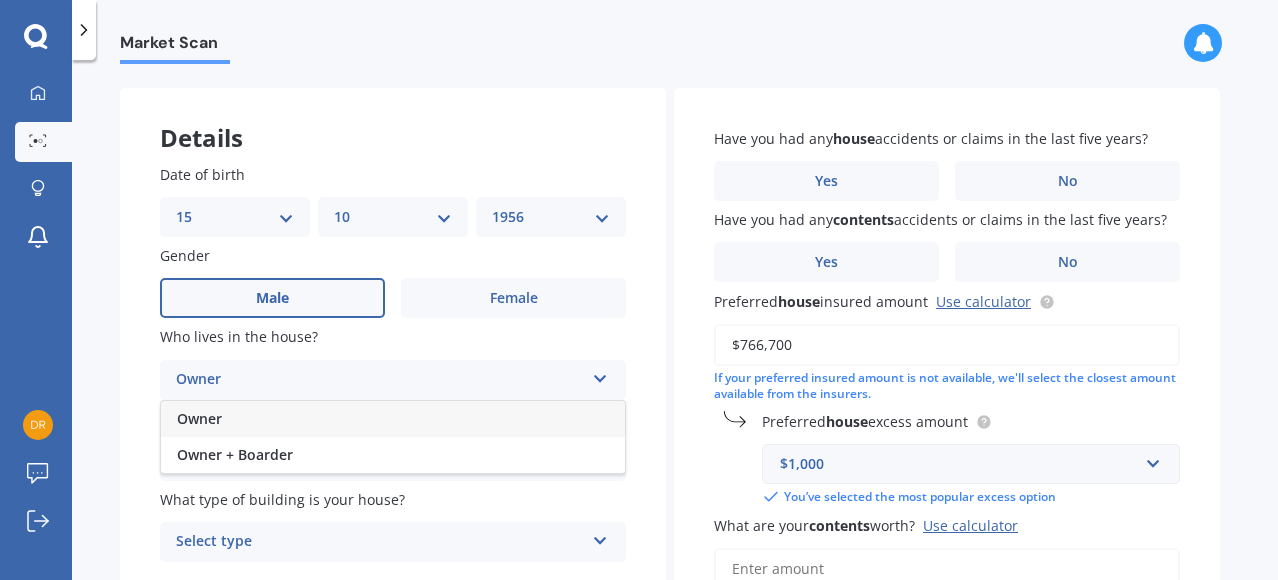 scroll, scrollTop: 65, scrollLeft: 0, axis: vertical 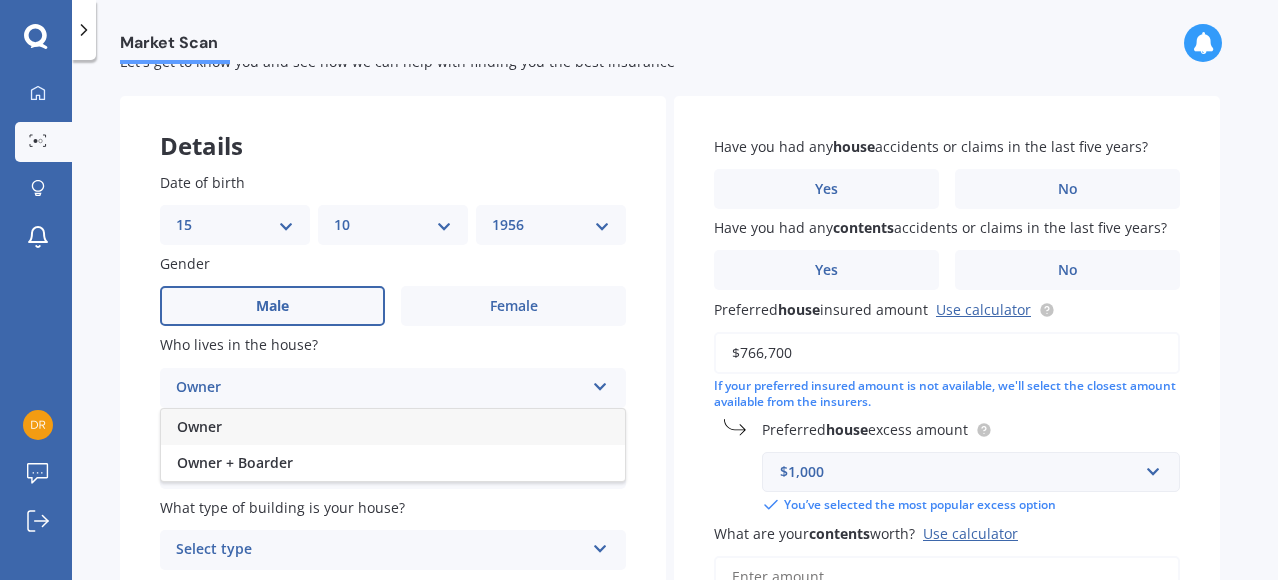 click on "Owner" at bounding box center (393, 427) 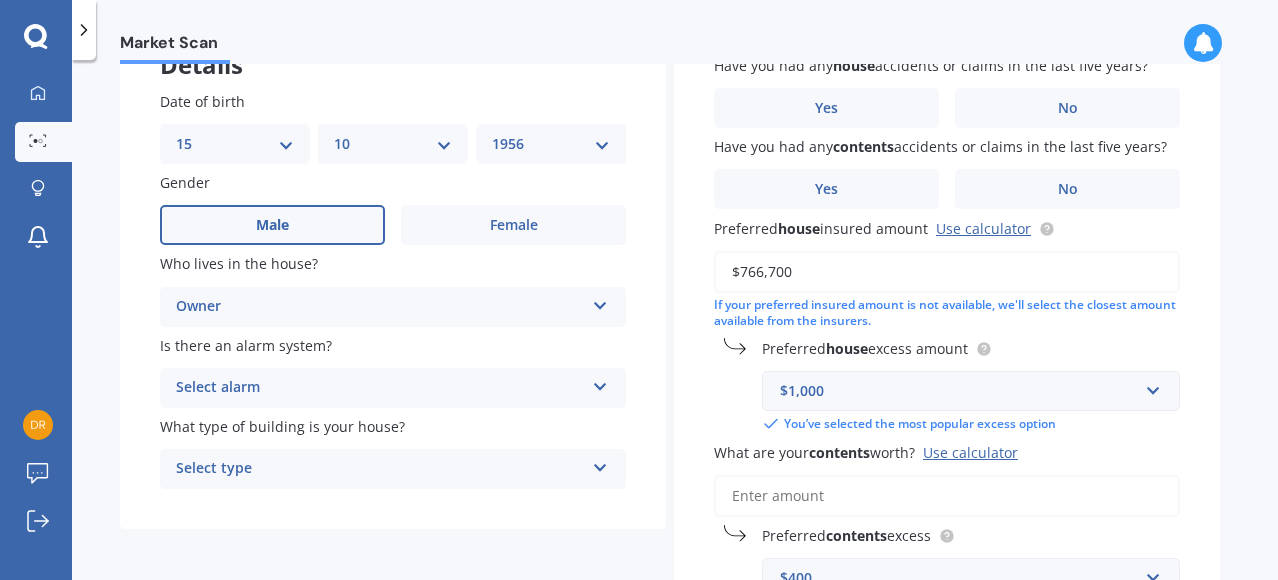 scroll, scrollTop: 166, scrollLeft: 0, axis: vertical 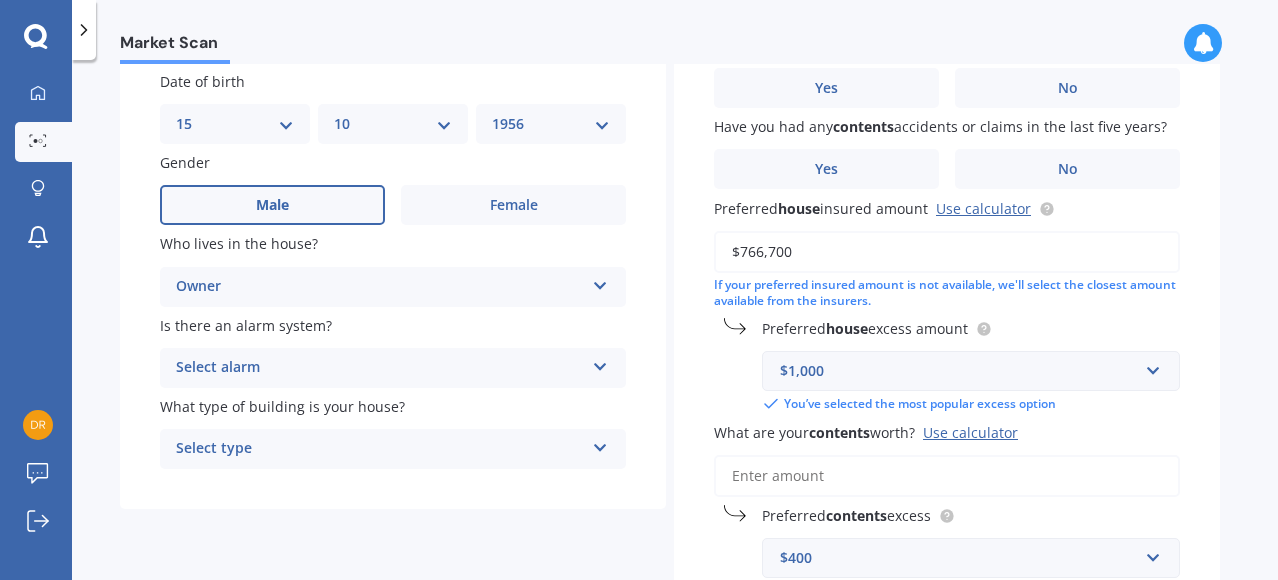 click on "Select alarm Yes, monitored Yes, not monitored No" at bounding box center (393, 287) 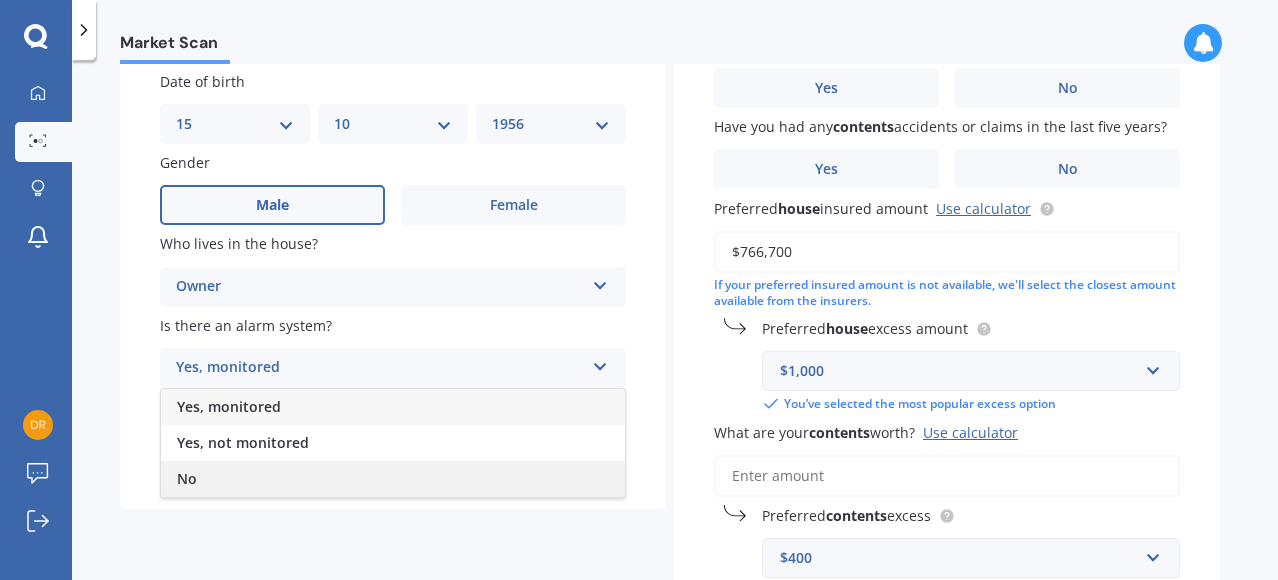 click on "No" at bounding box center [393, 479] 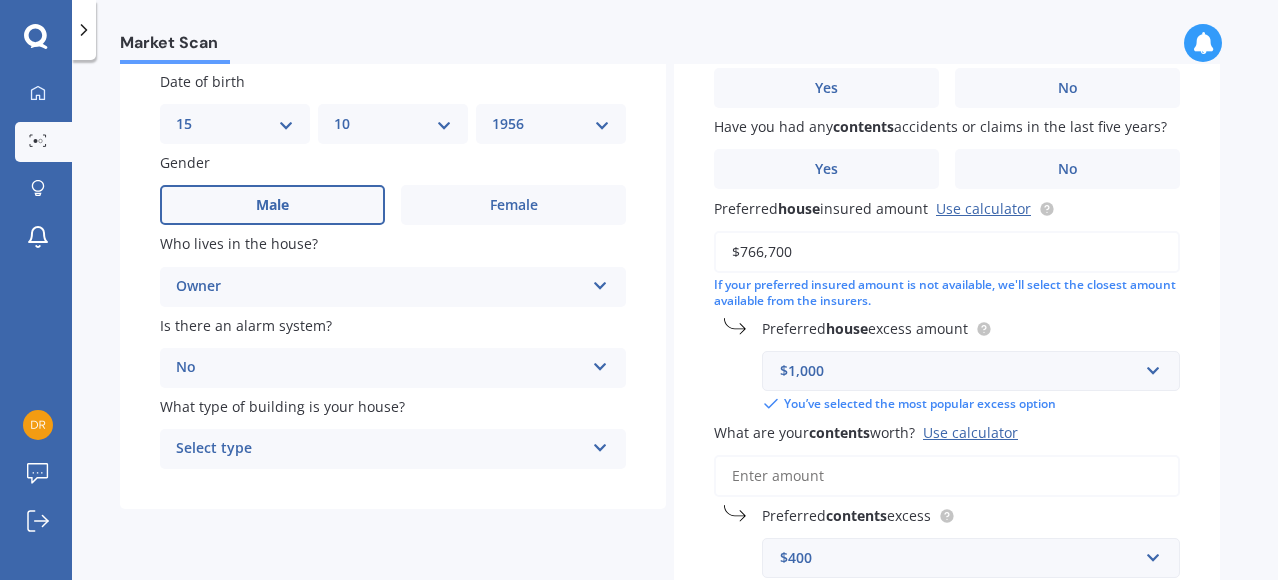 click on "Select type" at bounding box center (380, 449) 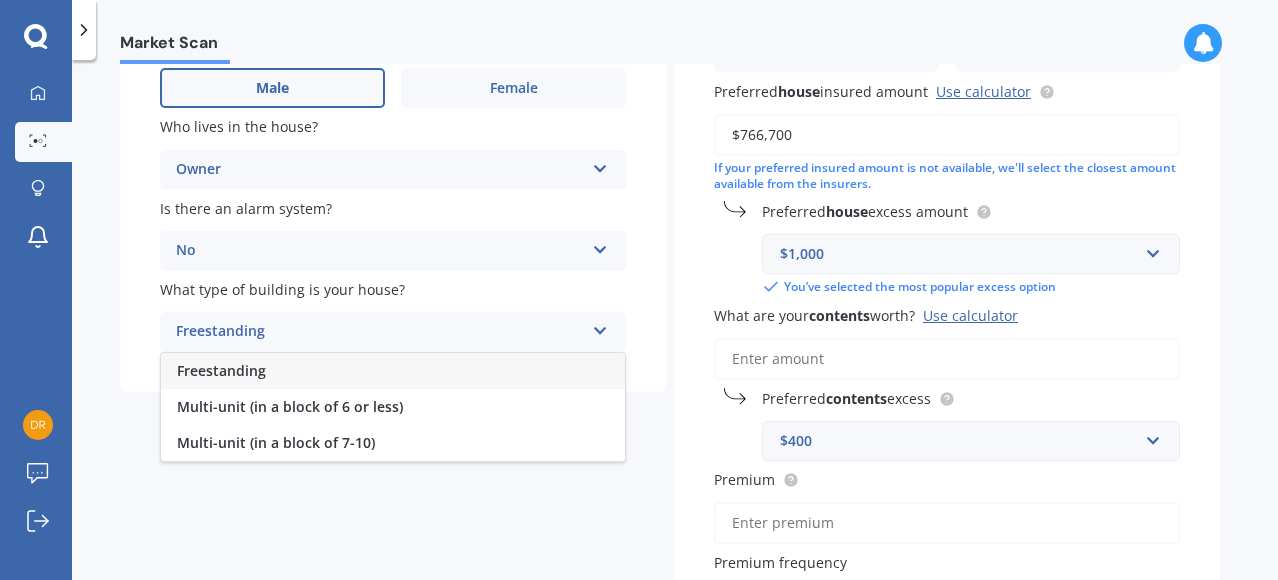 scroll, scrollTop: 285, scrollLeft: 0, axis: vertical 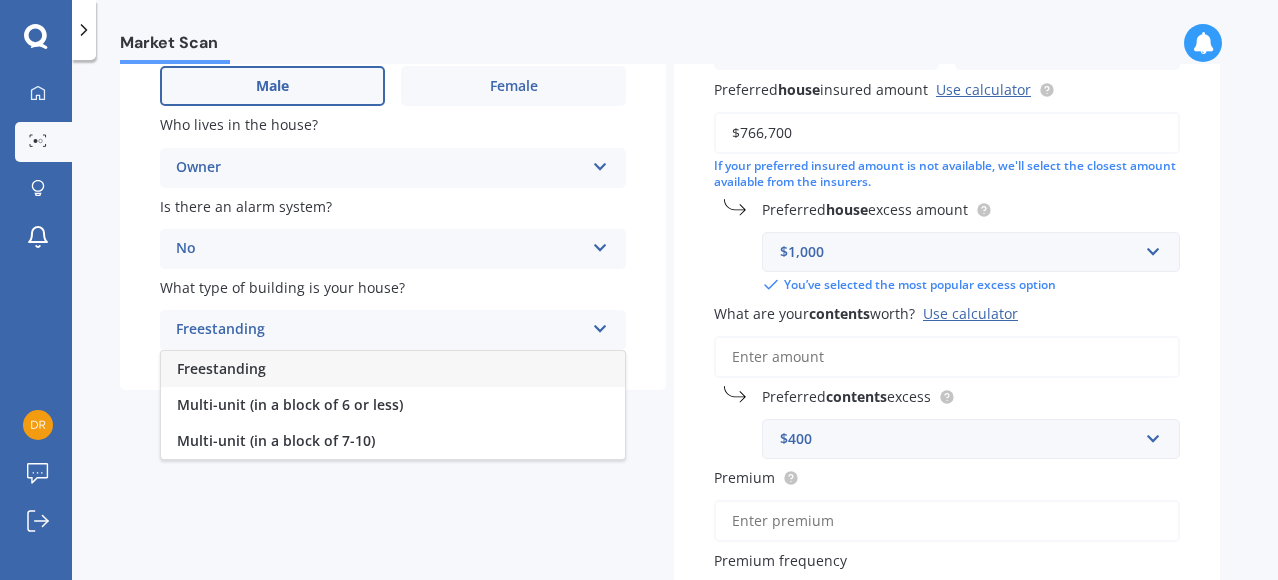 click on "Freestanding" at bounding box center (393, 369) 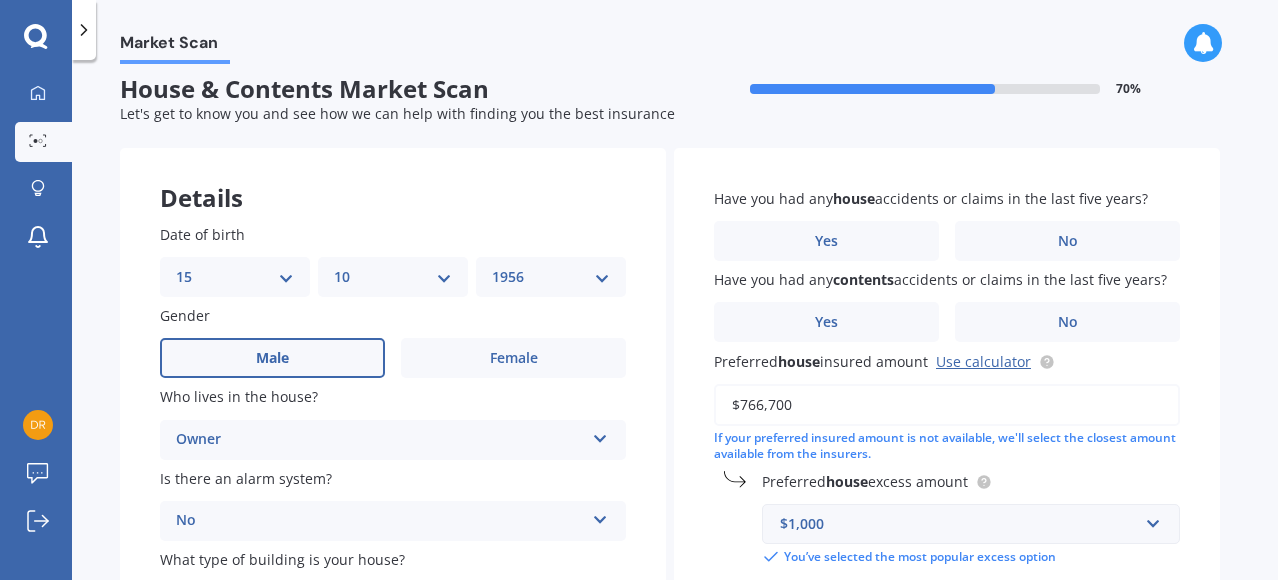scroll, scrollTop: 0, scrollLeft: 0, axis: both 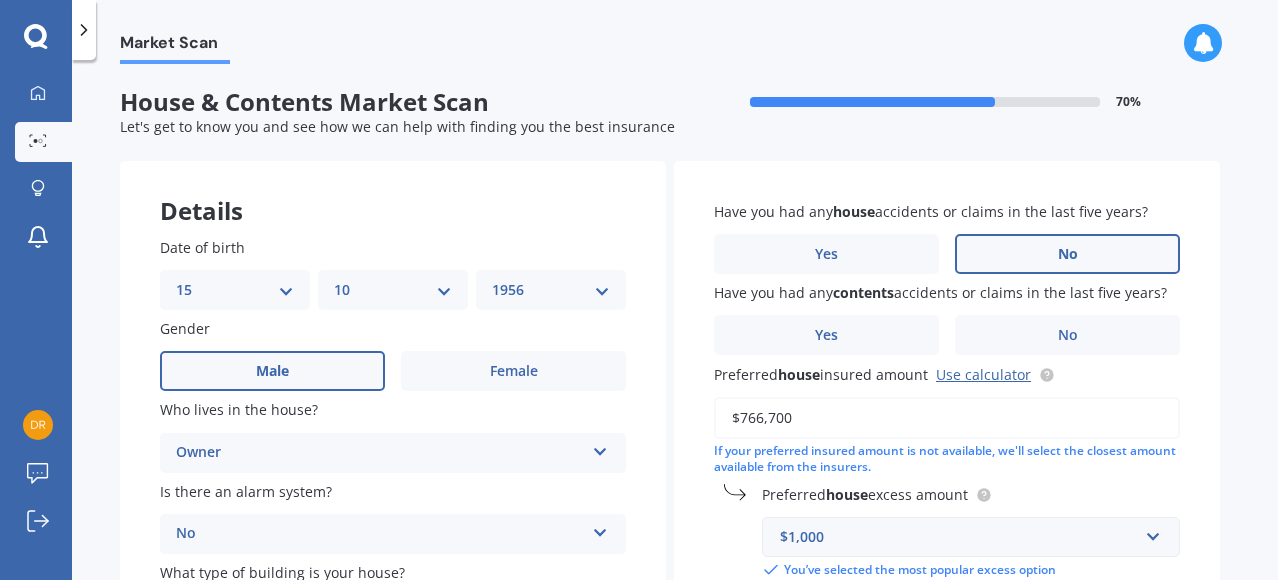 click on "No" at bounding box center [513, 371] 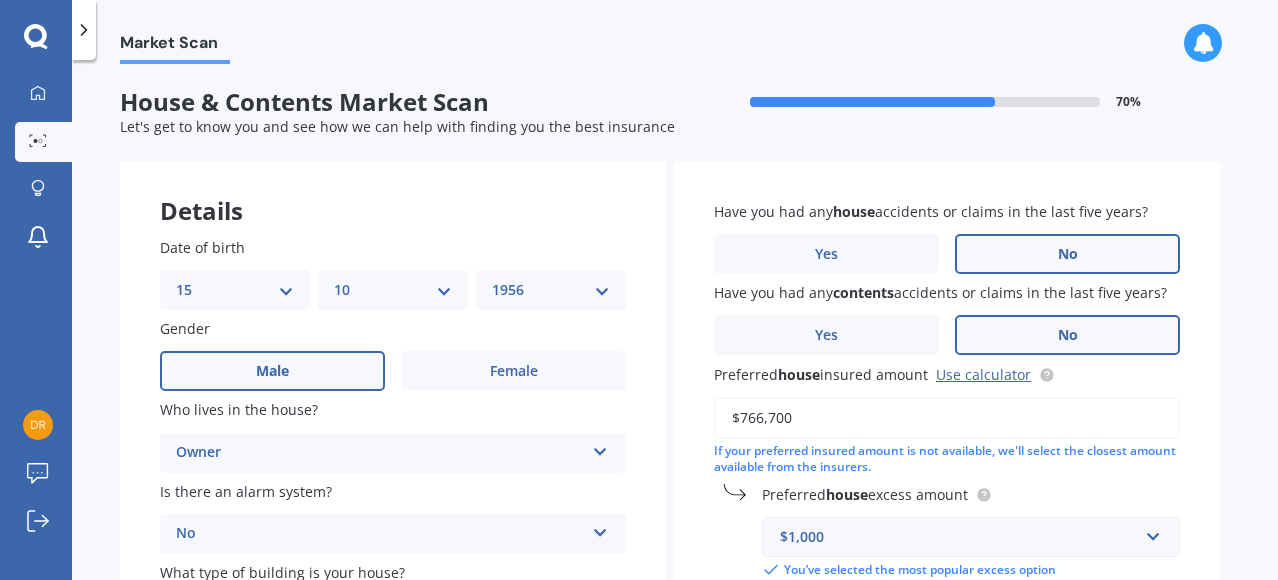 click on "No" at bounding box center [513, 371] 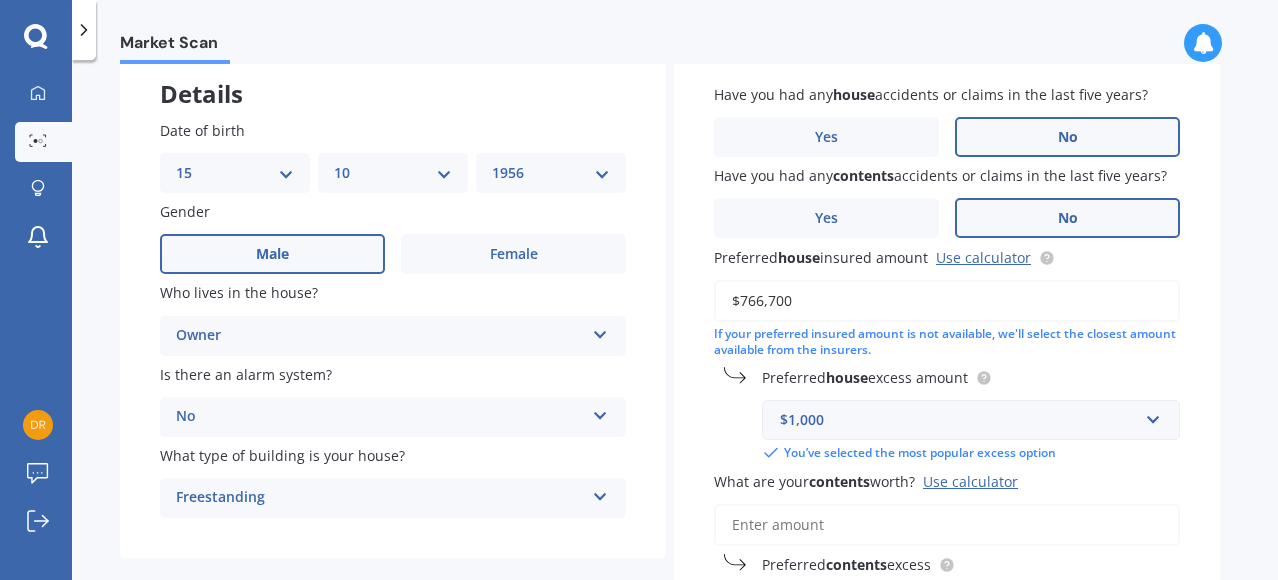 scroll, scrollTop: 120, scrollLeft: 0, axis: vertical 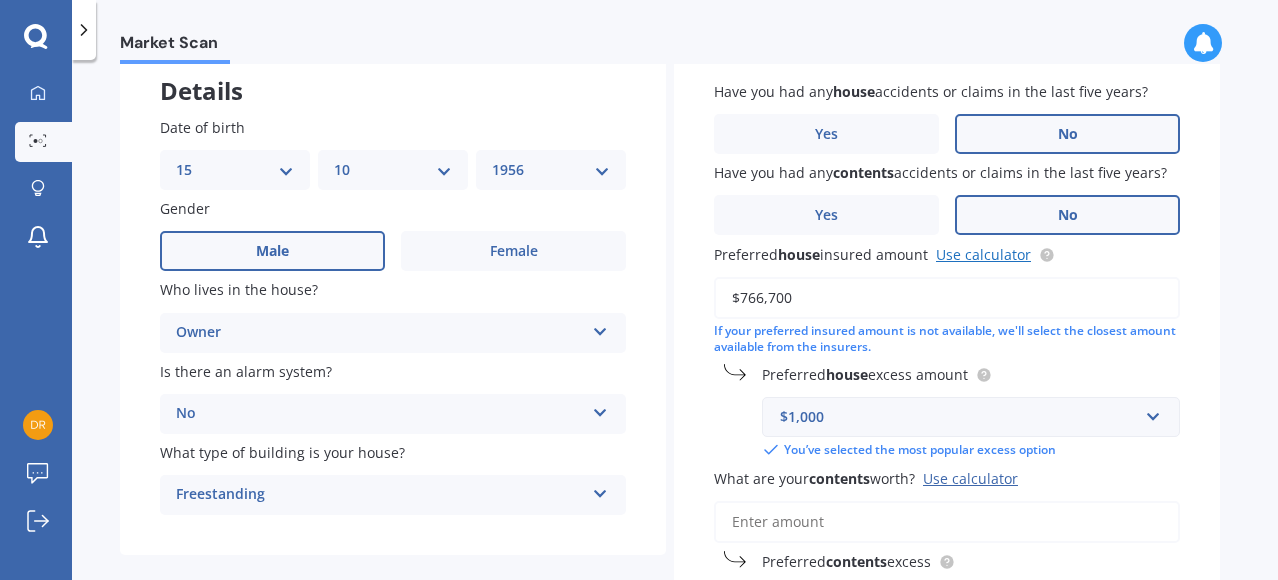 click on "Use calculator" at bounding box center (983, 254) 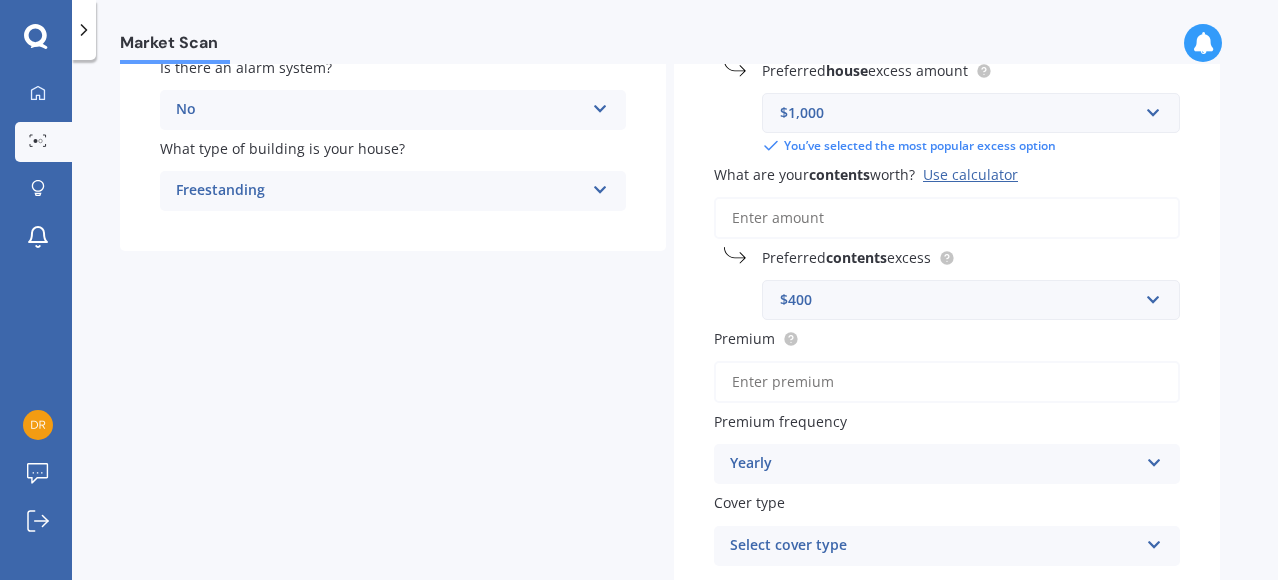 scroll, scrollTop: 425, scrollLeft: 0, axis: vertical 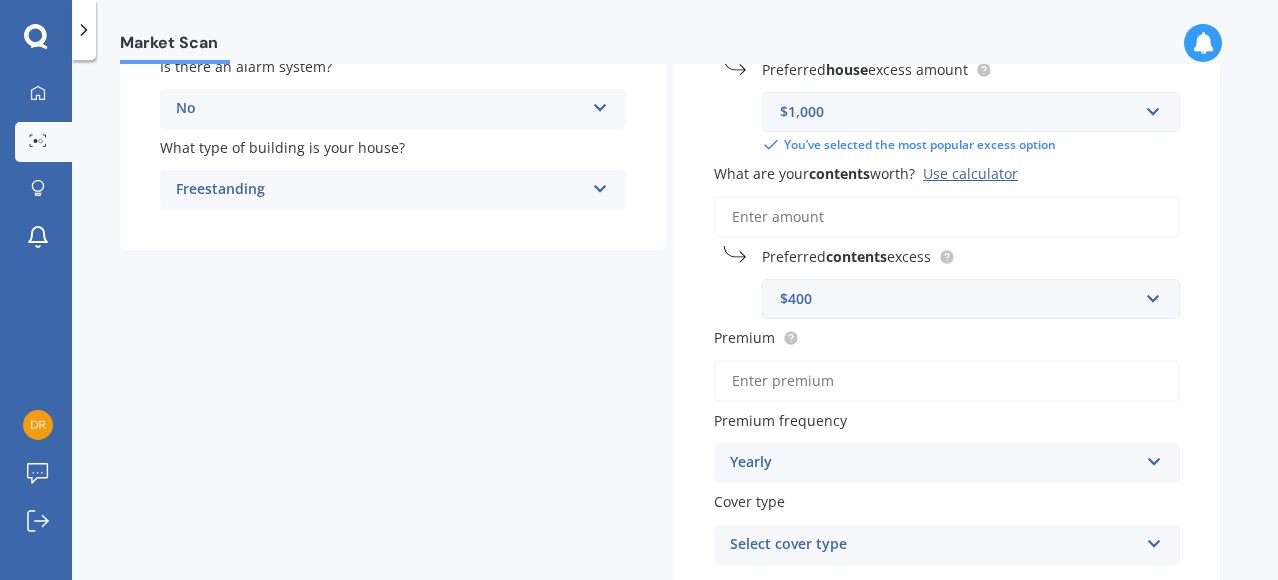 click on "What are your  contents  worth? Use calculator" at bounding box center (947, 217) 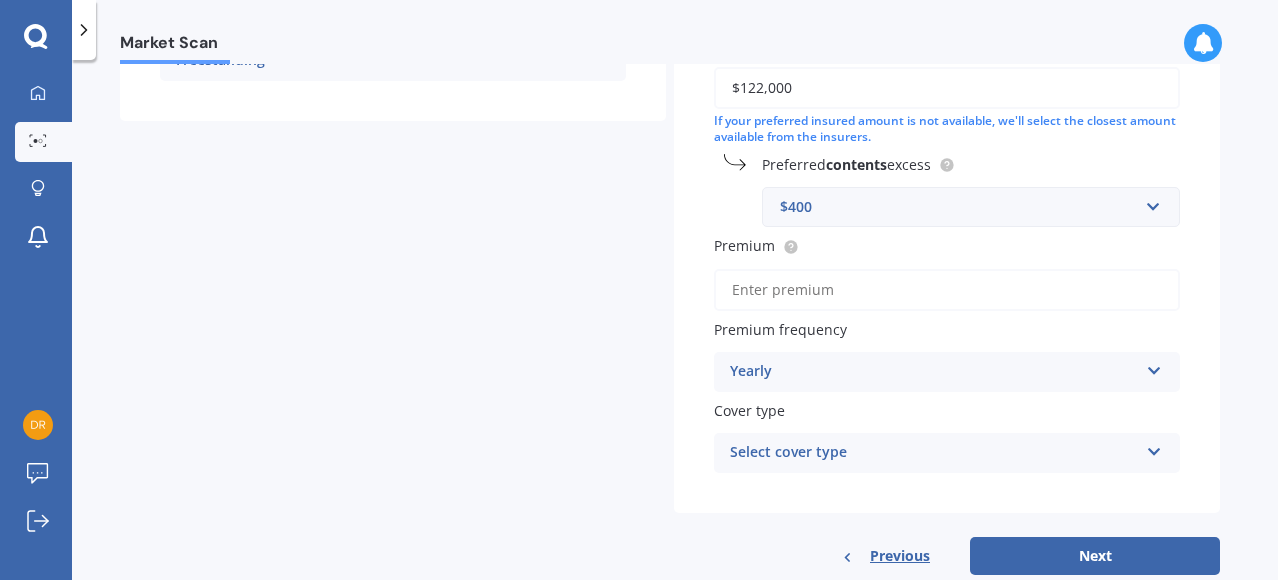 scroll, scrollTop: 575, scrollLeft: 0, axis: vertical 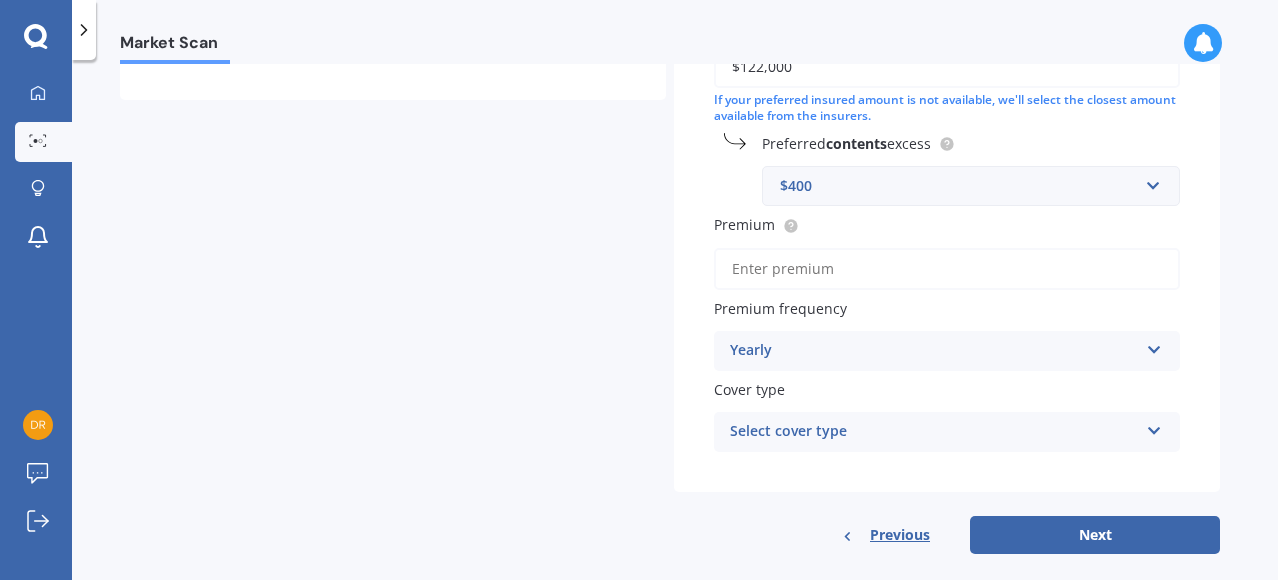 type on "$122,000" 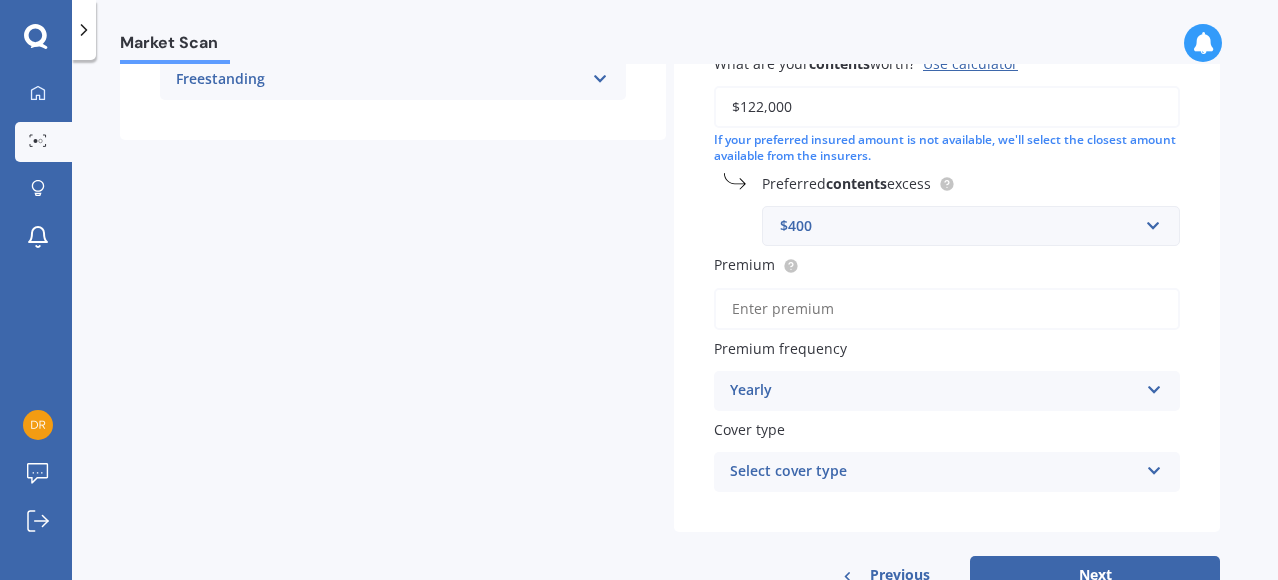 scroll, scrollTop: 537, scrollLeft: 0, axis: vertical 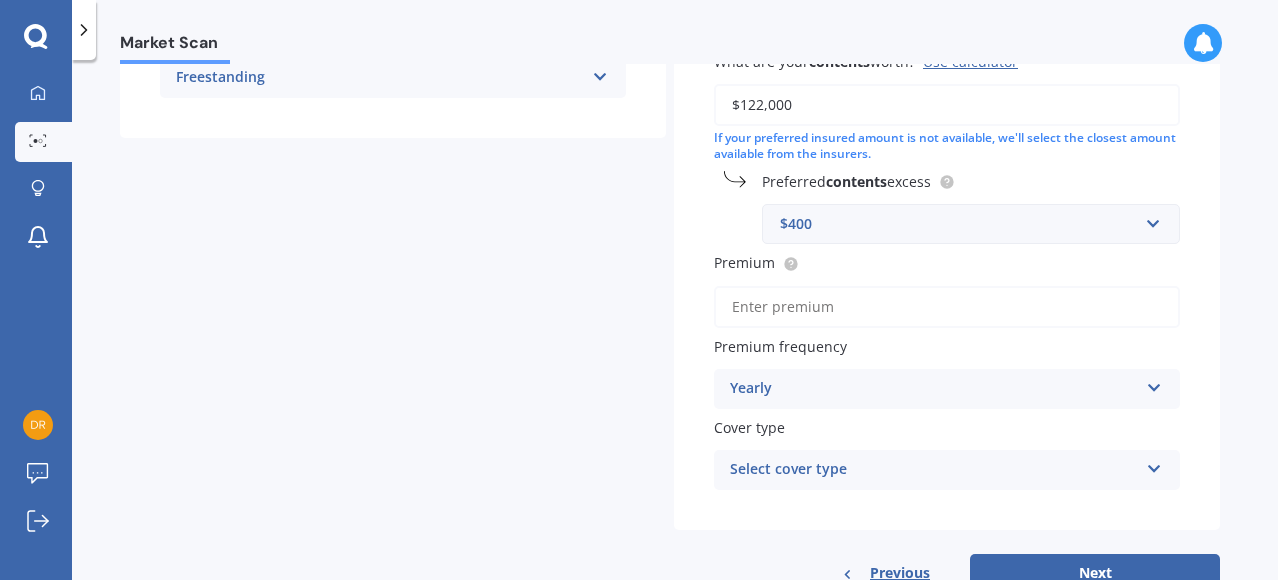 click on "Premium" at bounding box center (947, 307) 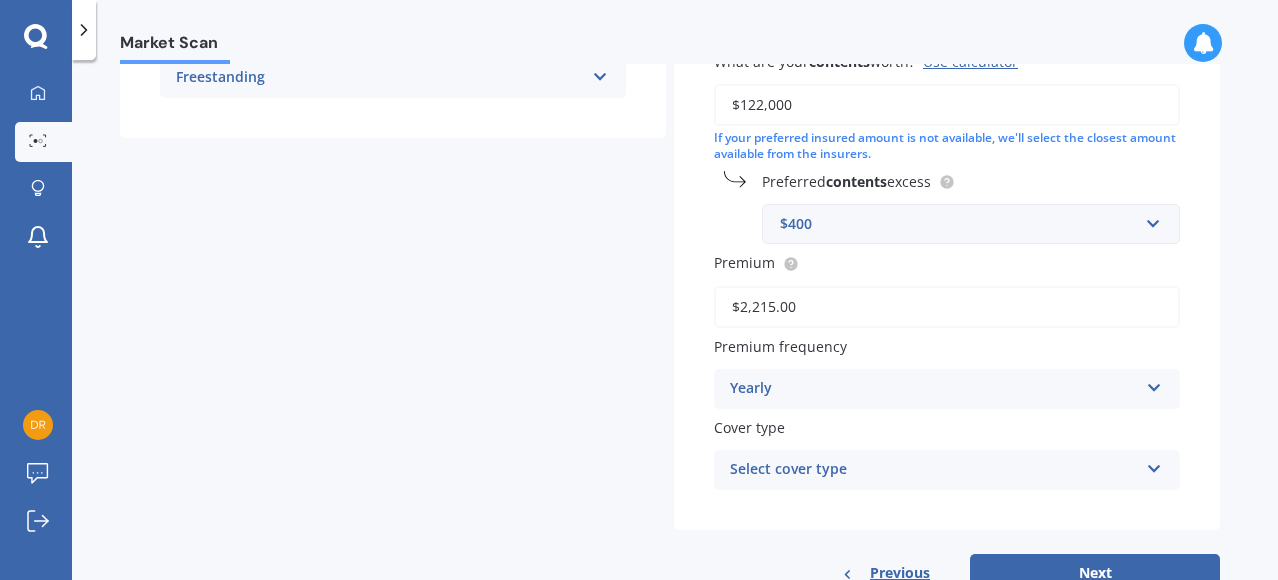 scroll, scrollTop: 605, scrollLeft: 0, axis: vertical 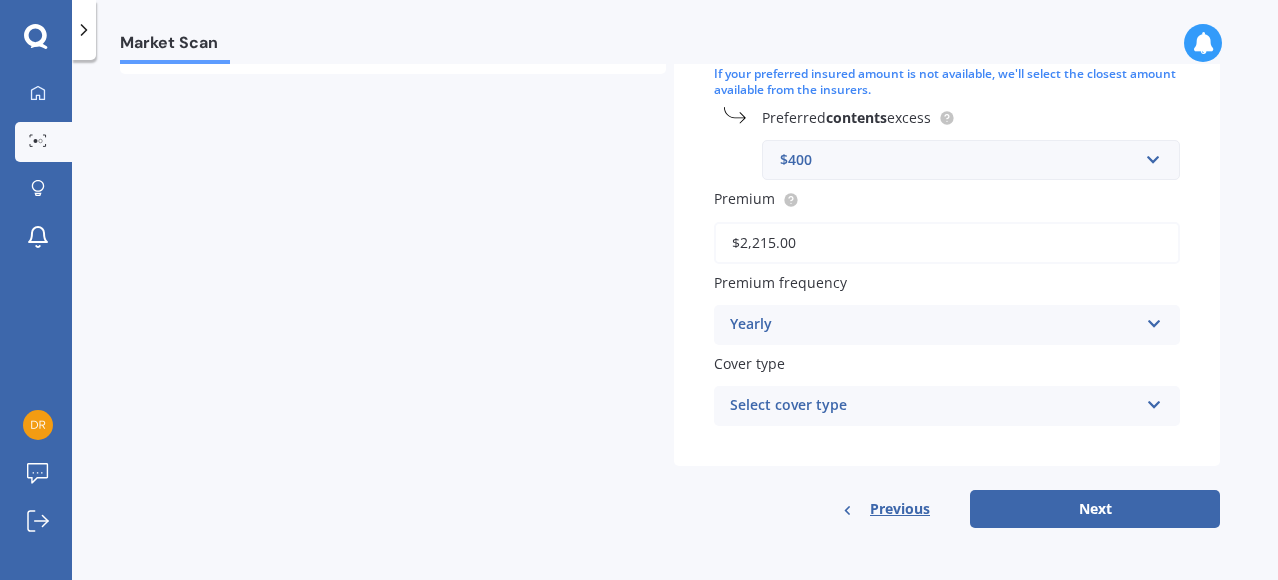 type on "$2,215.00" 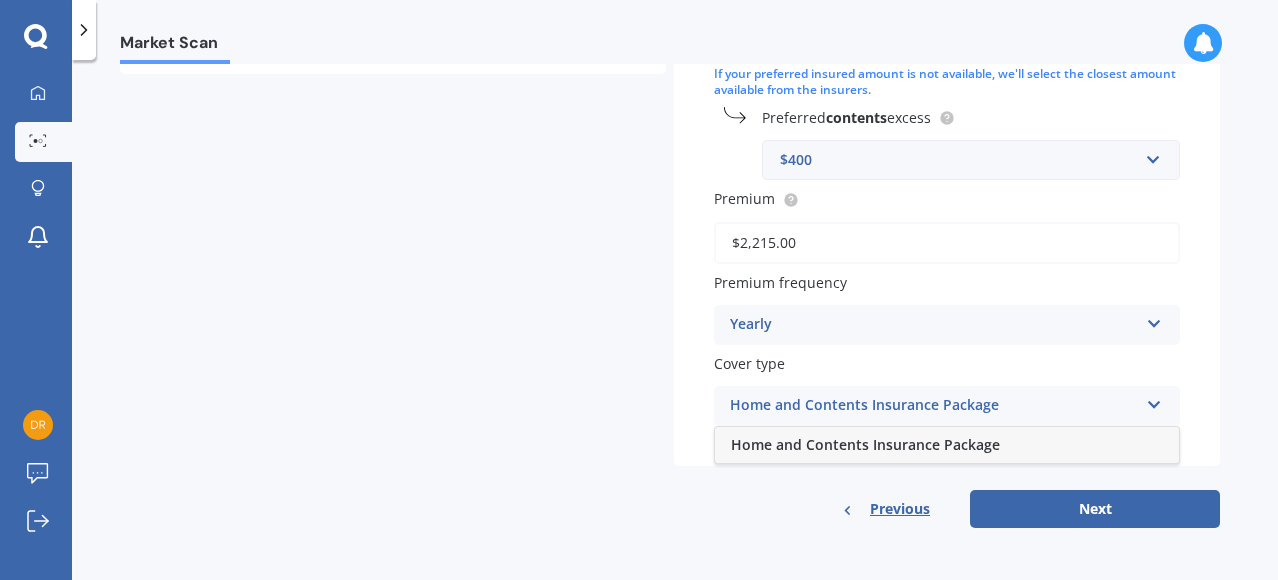 click on "Home and Contents Insurance Package" at bounding box center (865, 444) 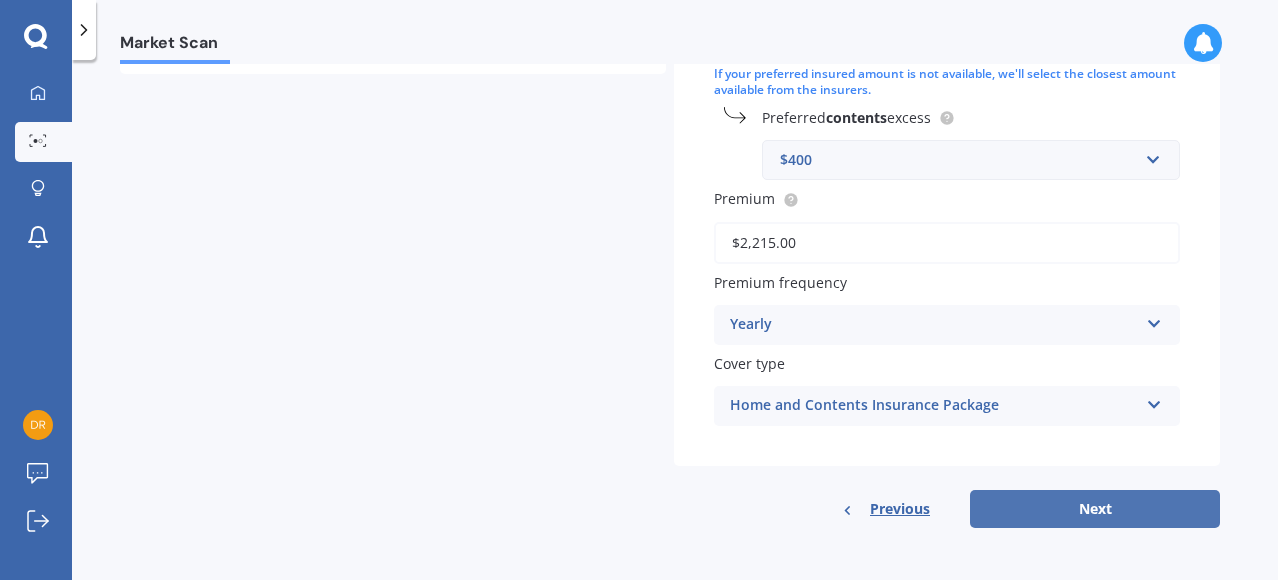 click on "Next" at bounding box center [1095, 509] 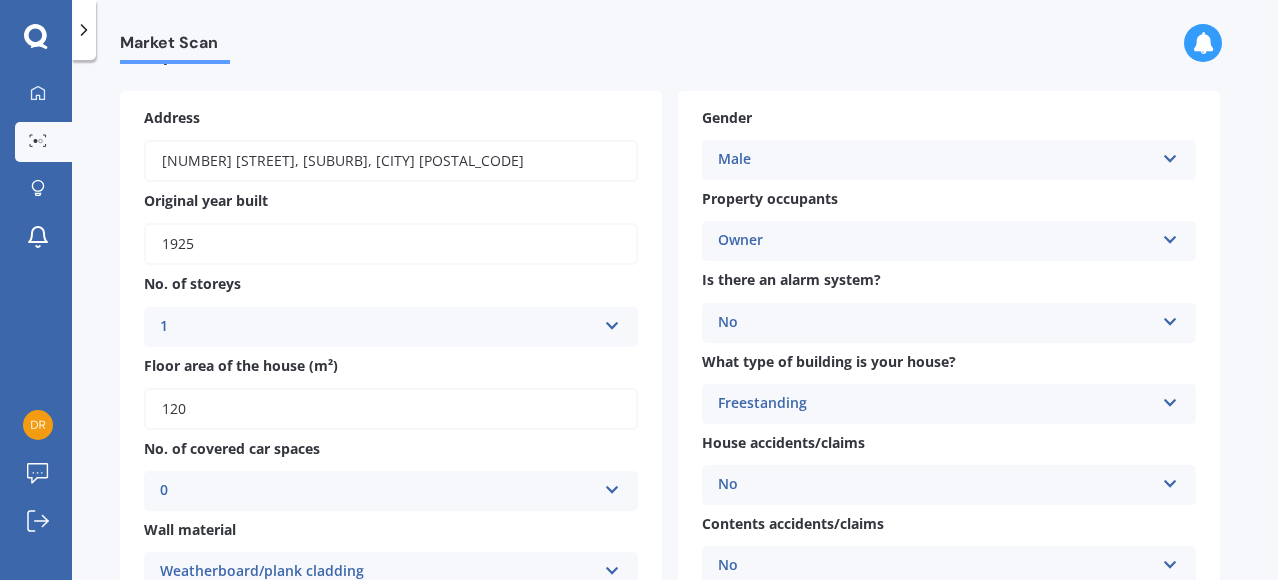 scroll, scrollTop: 119, scrollLeft: 0, axis: vertical 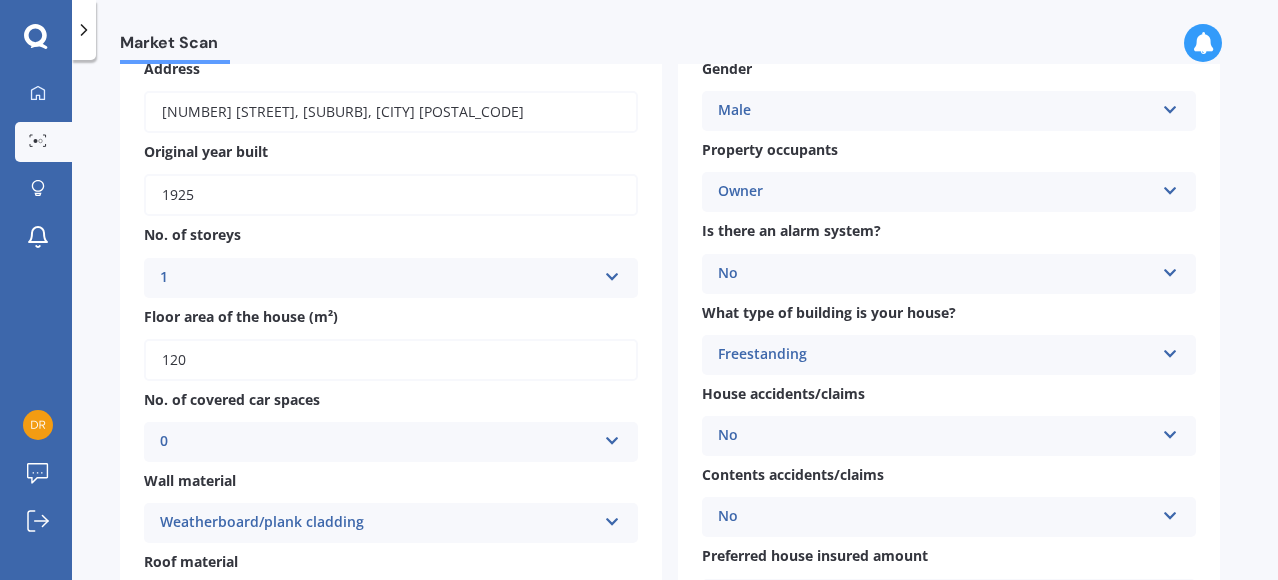 click on "Owner Owner Owner + Boarder" at bounding box center [391, 278] 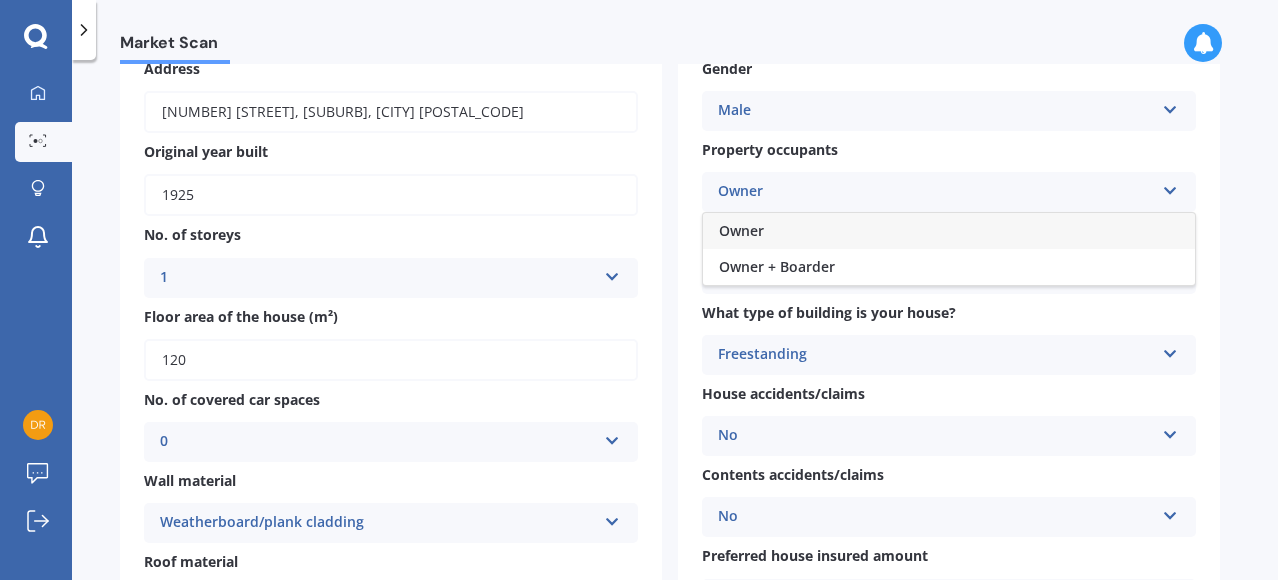 click on "Owner Owner Owner + Boarder" at bounding box center (949, 192) 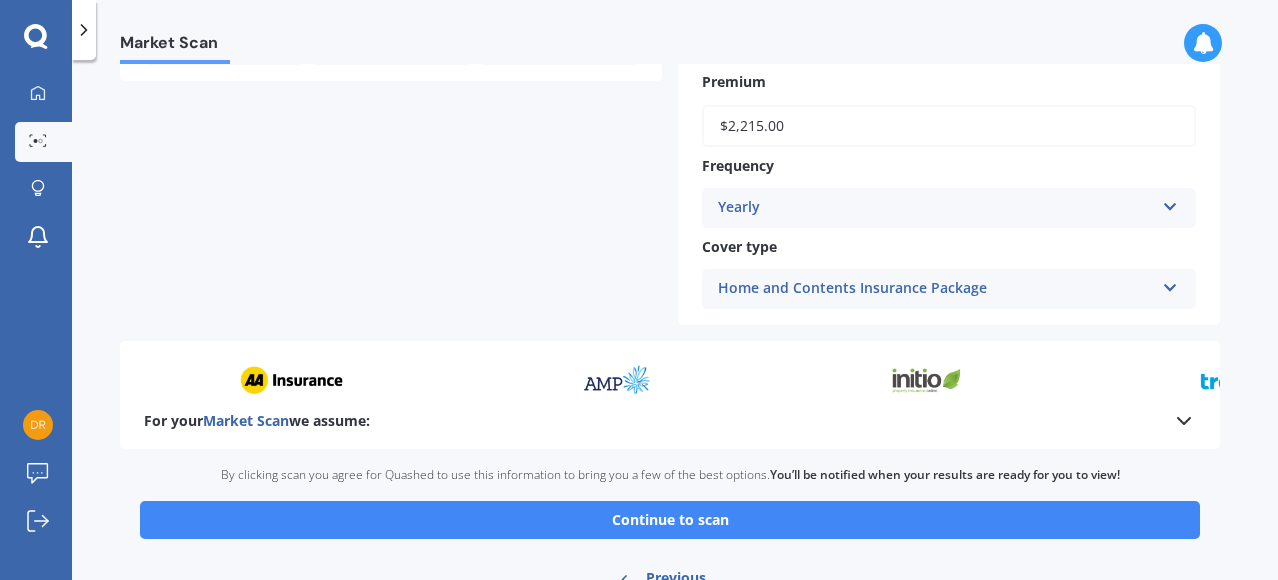 scroll, scrollTop: 1008, scrollLeft: 0, axis: vertical 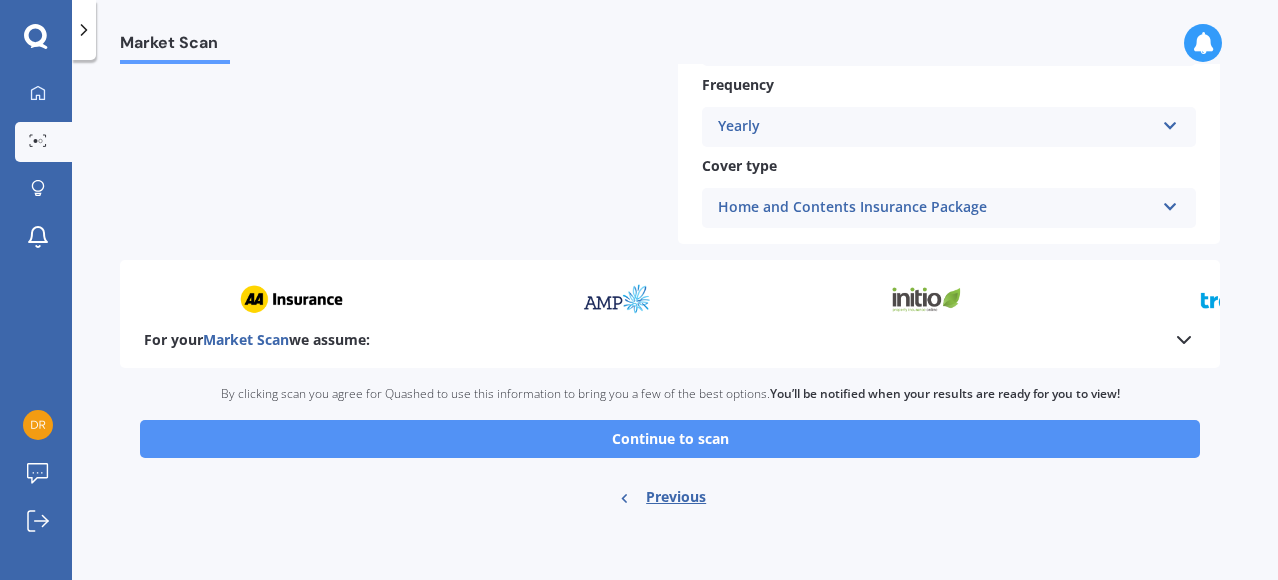 click on "Continue to scan" at bounding box center (670, 439) 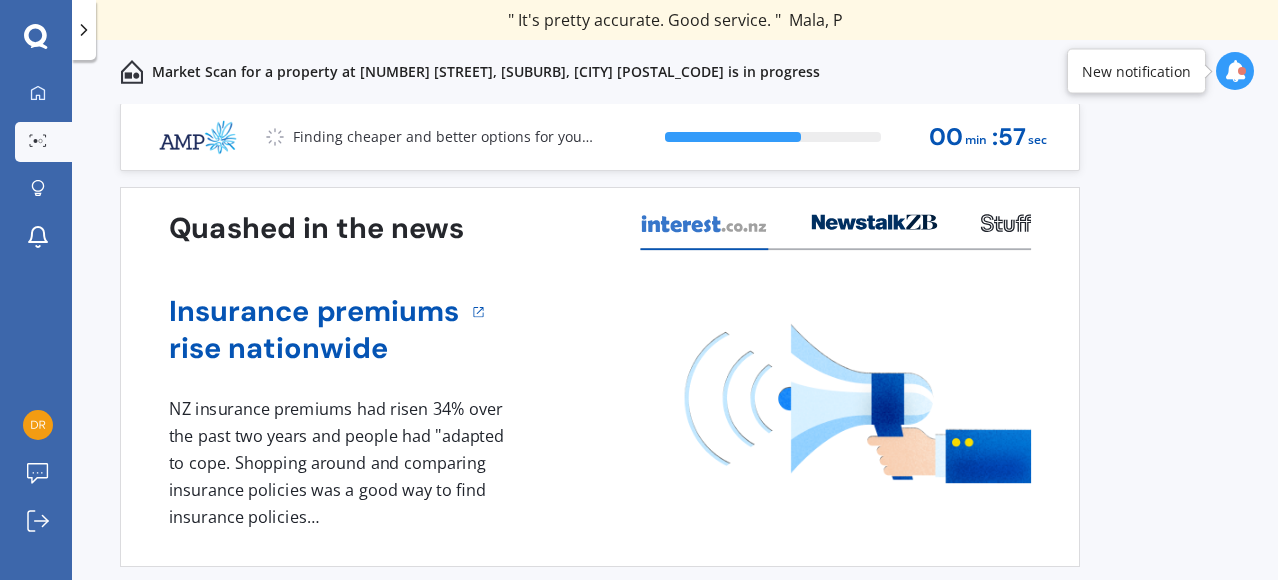 scroll, scrollTop: 0, scrollLeft: 0, axis: both 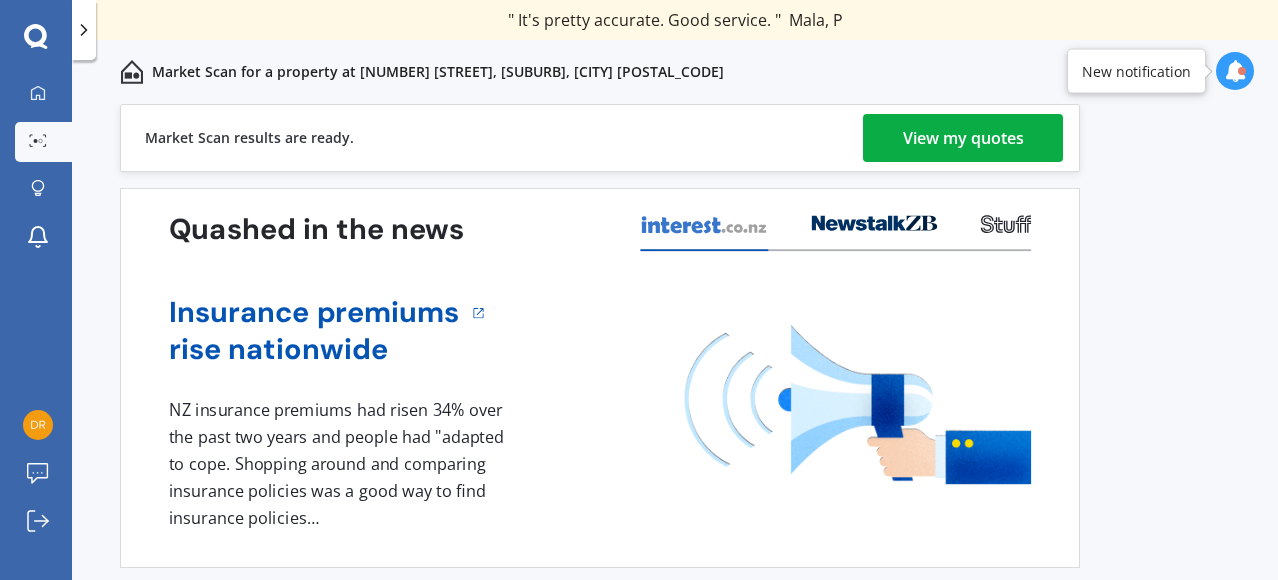 click on "View my quotes" at bounding box center (963, 138) 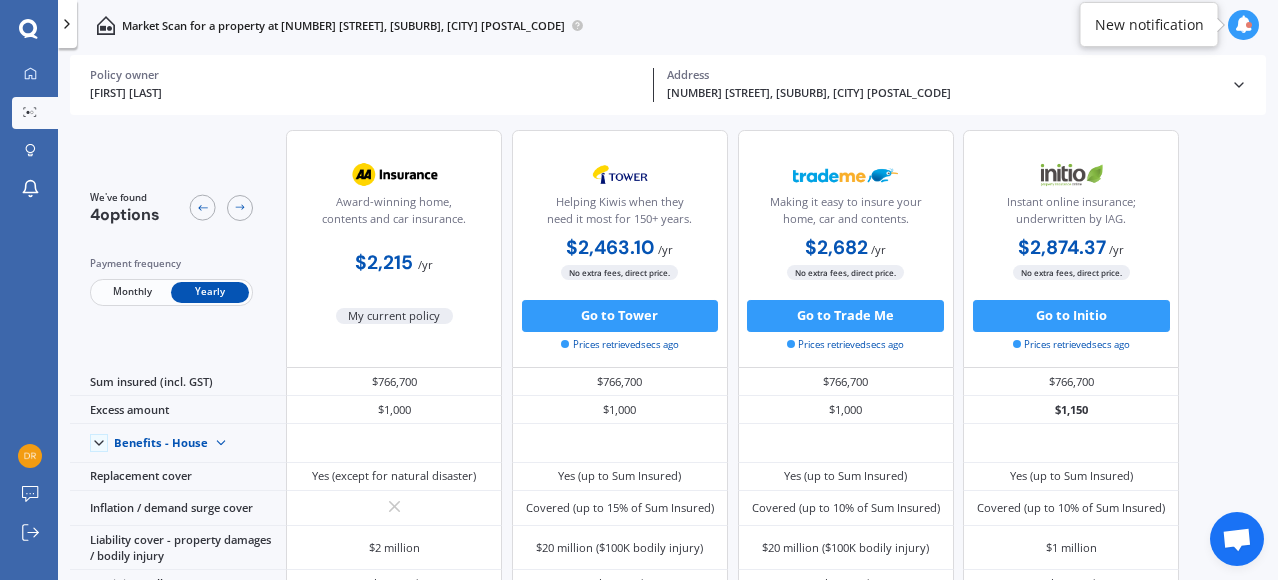 scroll, scrollTop: 0, scrollLeft: 0, axis: both 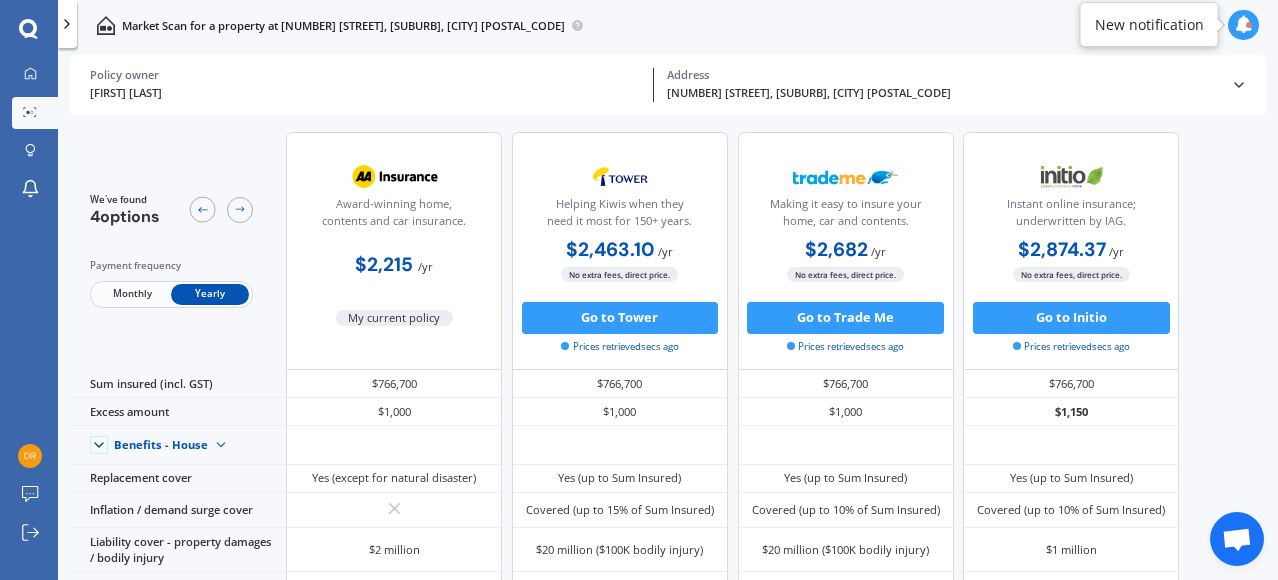 click at bounding box center (1244, 25) 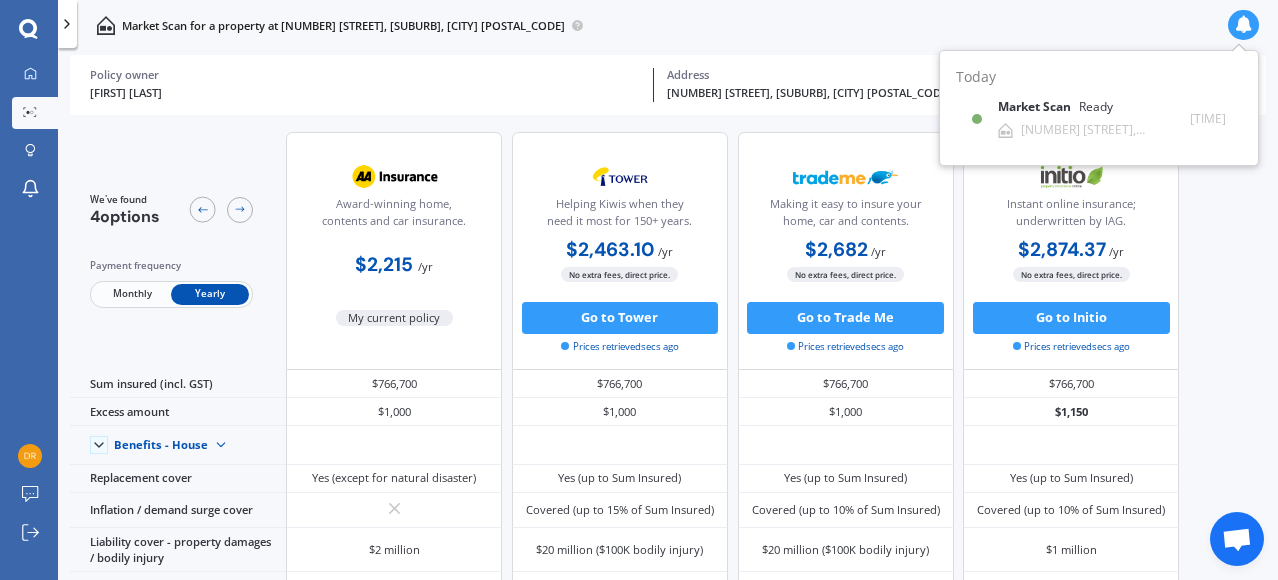 click at bounding box center [1244, 25] 